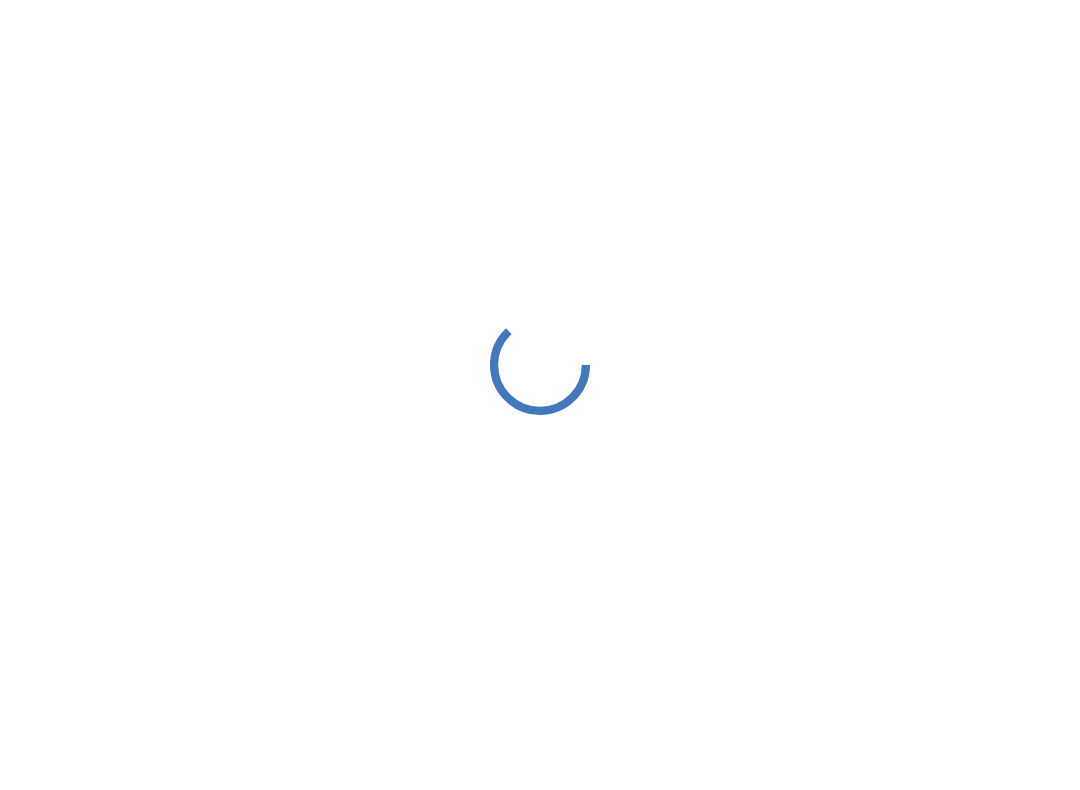 scroll, scrollTop: 0, scrollLeft: 0, axis: both 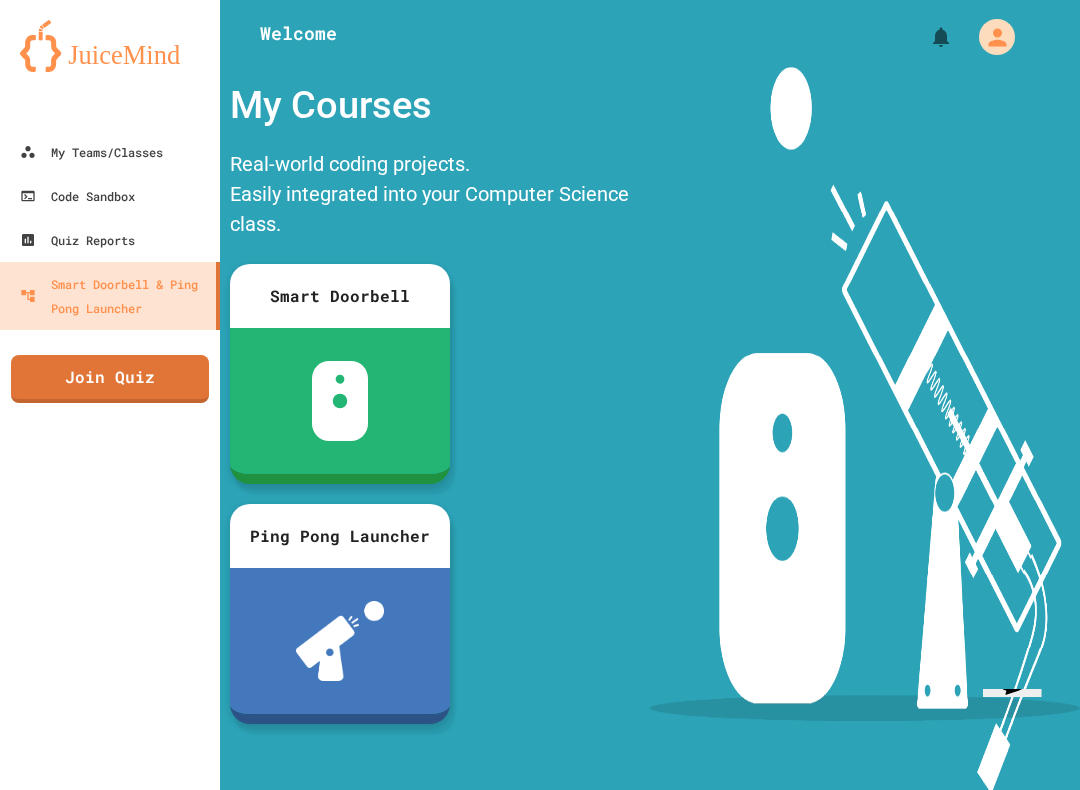 click on "My Teams/Classes" at bounding box center [91, 152] 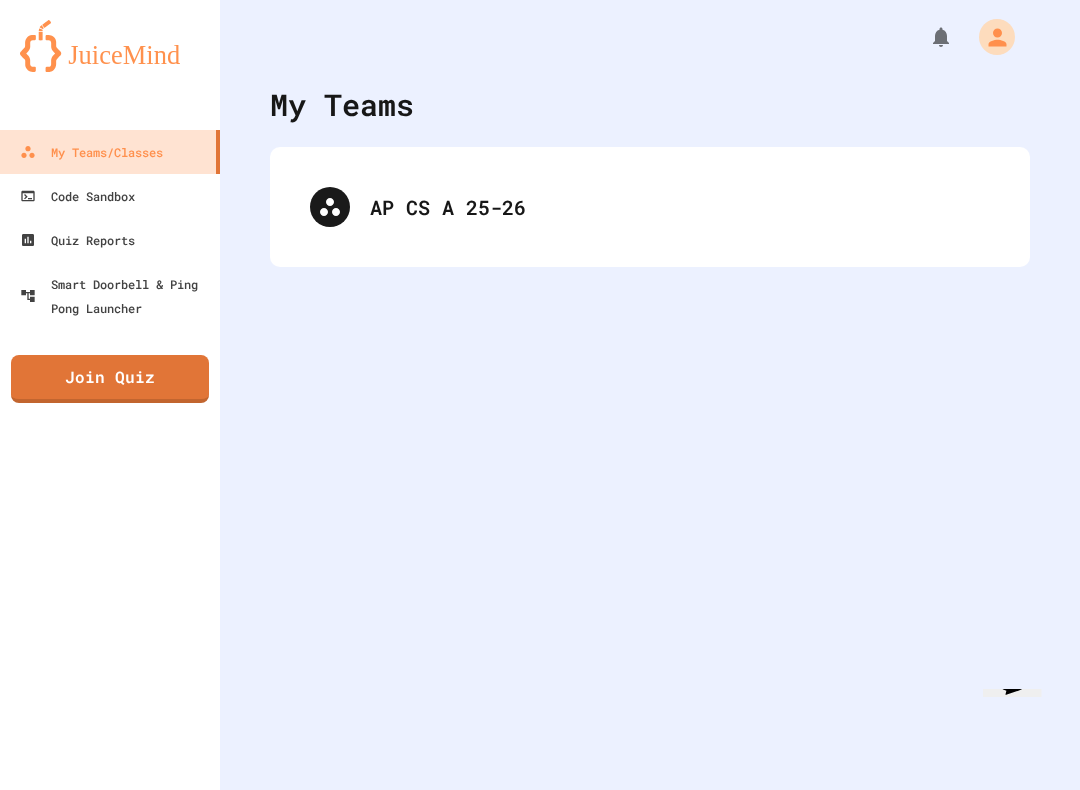 click at bounding box center [997, 37] 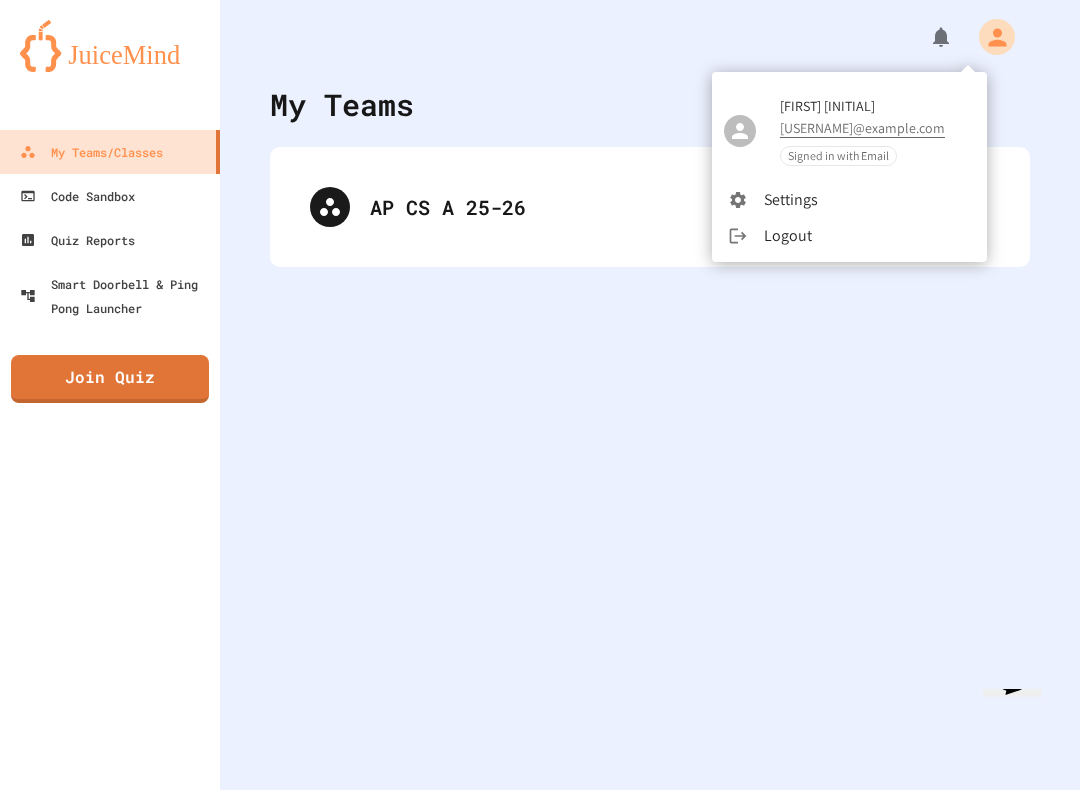 click at bounding box center [540, 395] 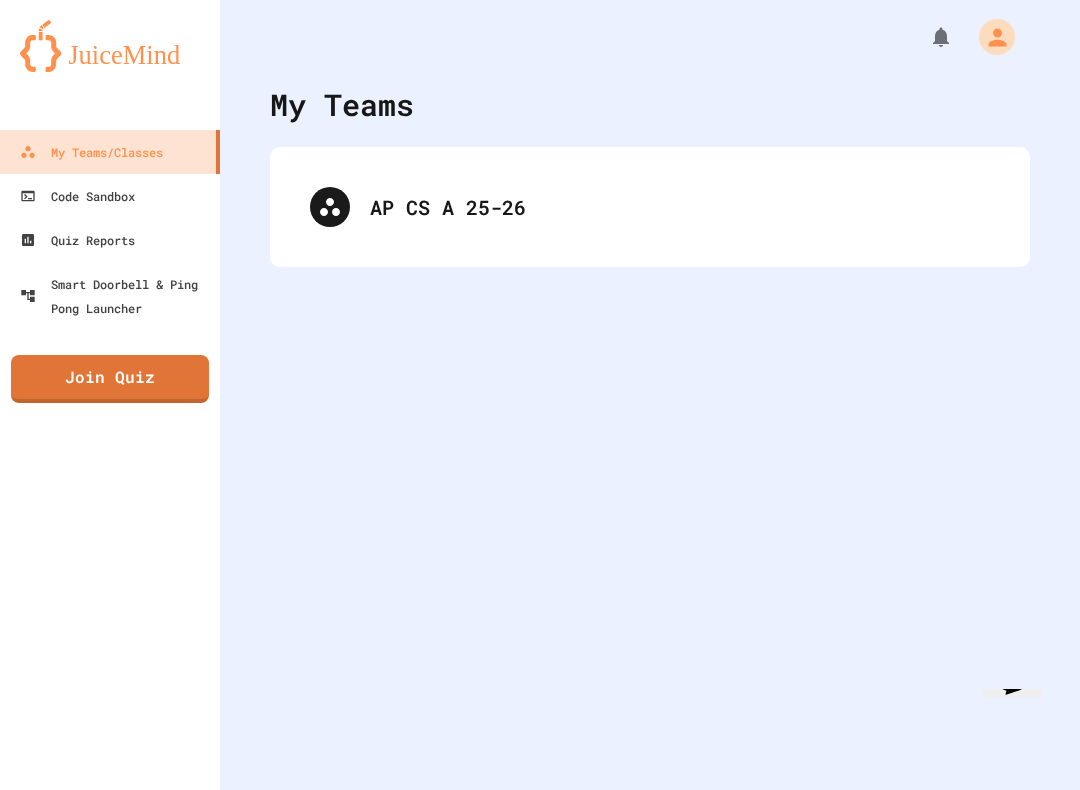 click on "AP CS A 25-26" at bounding box center (680, 207) 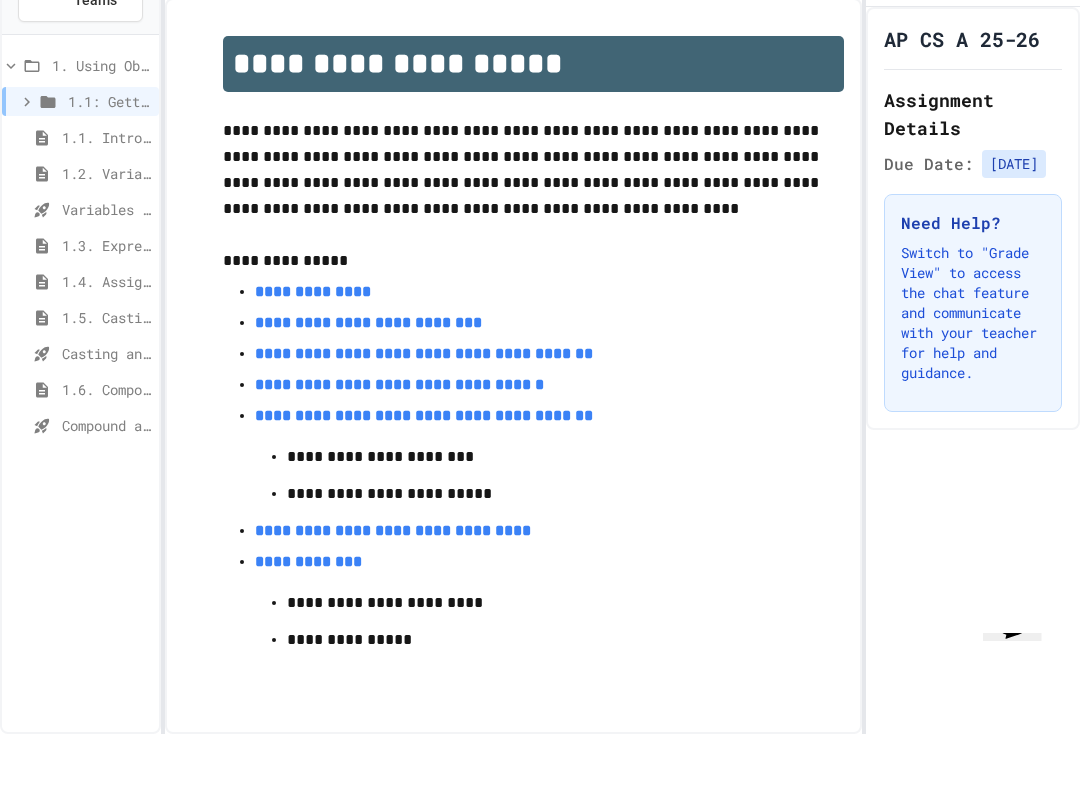 click on "1.4. Assignment and Input" at bounding box center [106, 337] 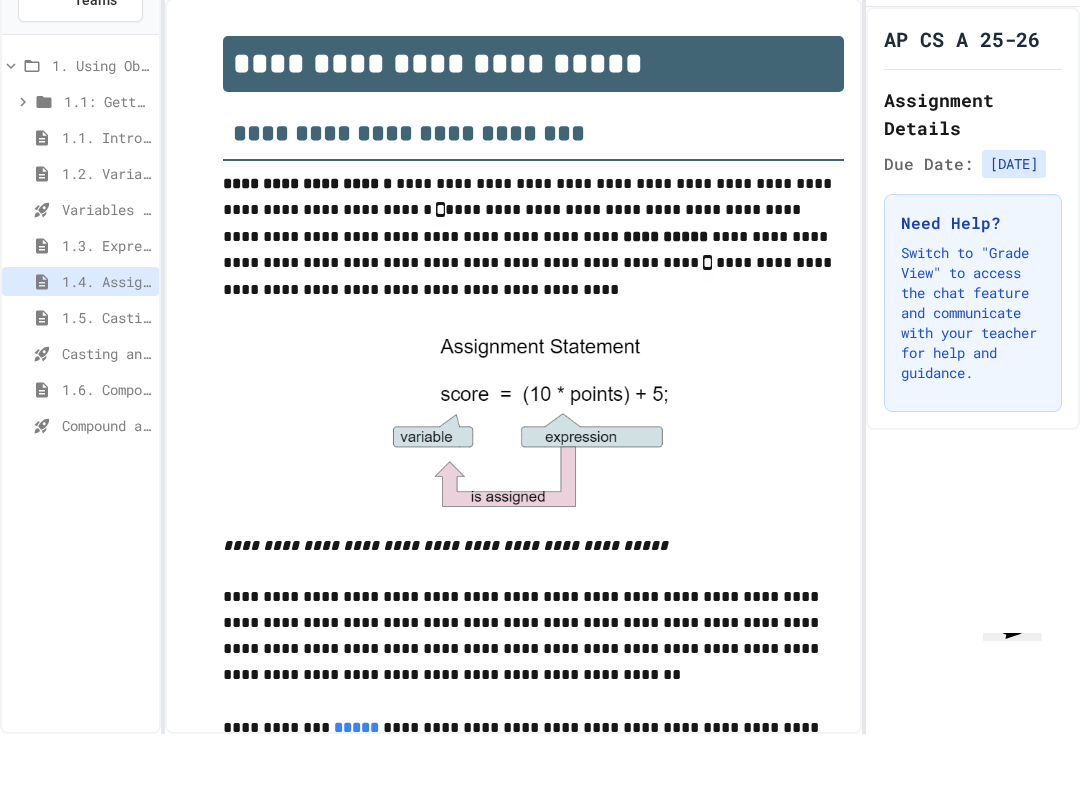 scroll, scrollTop: 20, scrollLeft: 0, axis: vertical 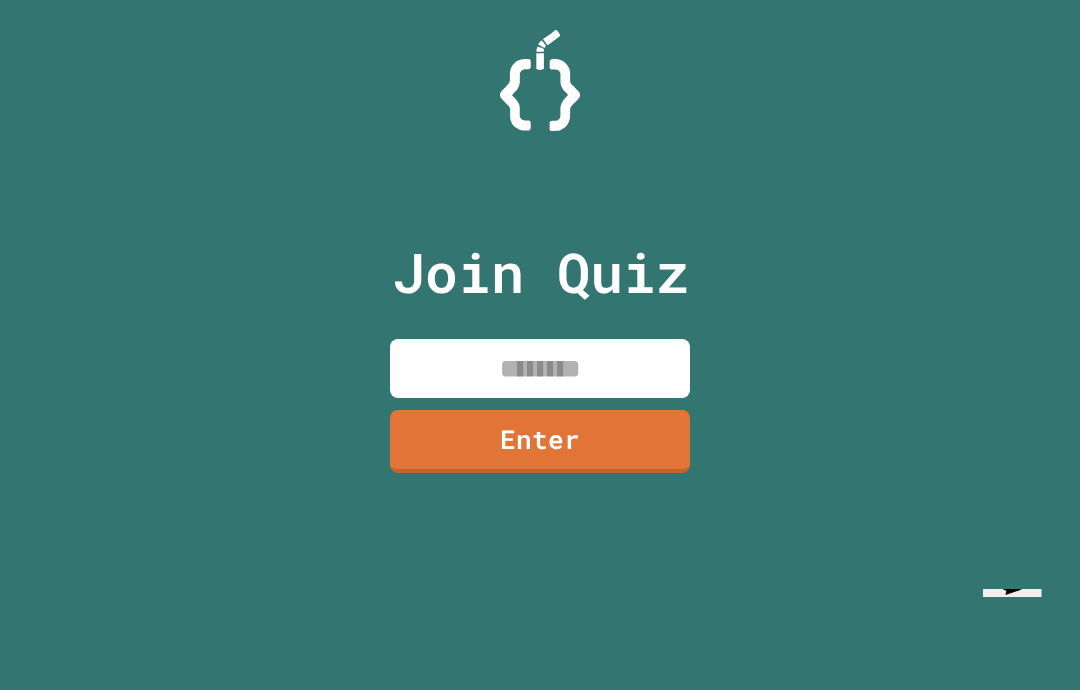 click at bounding box center [540, 368] 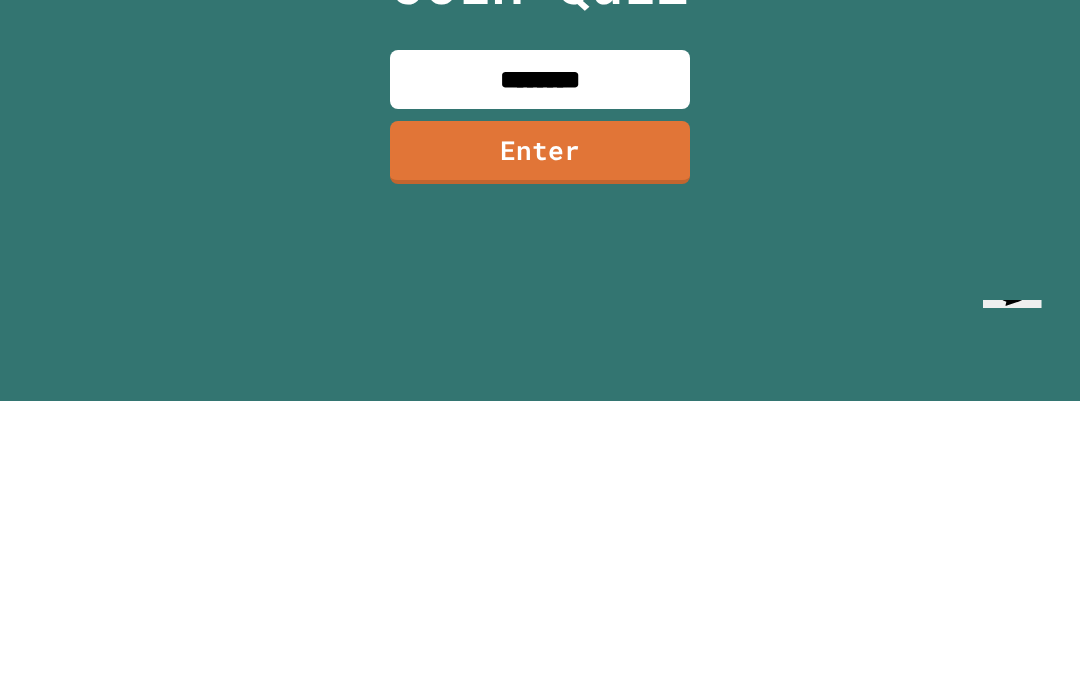 type on "********" 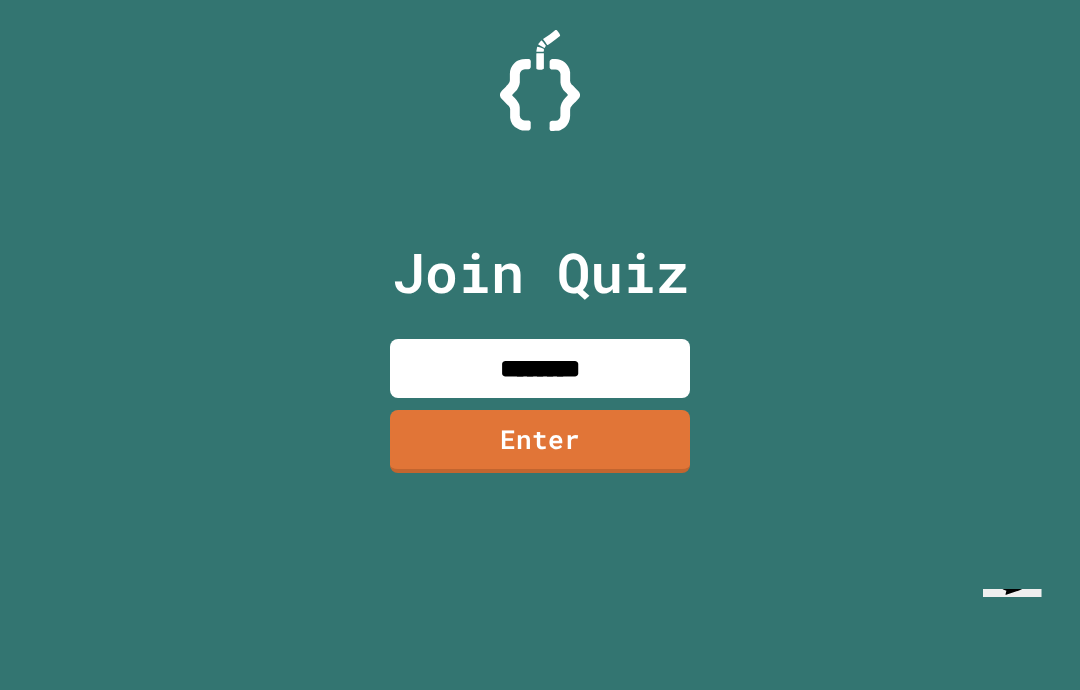 click on "Enter" at bounding box center [540, 441] 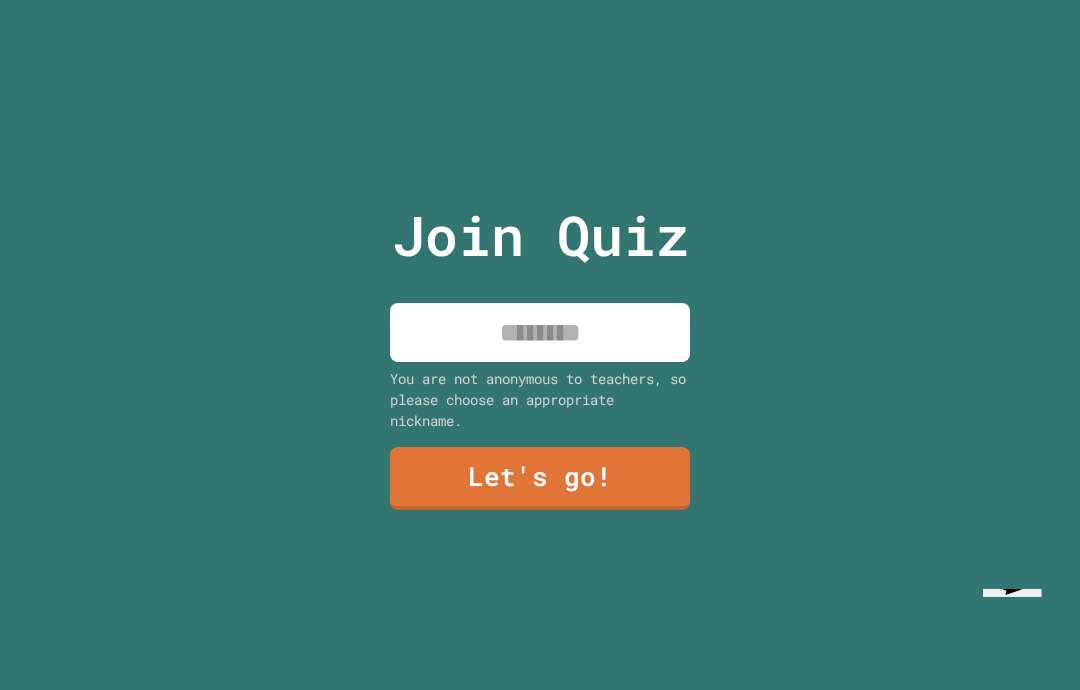 click at bounding box center (540, 332) 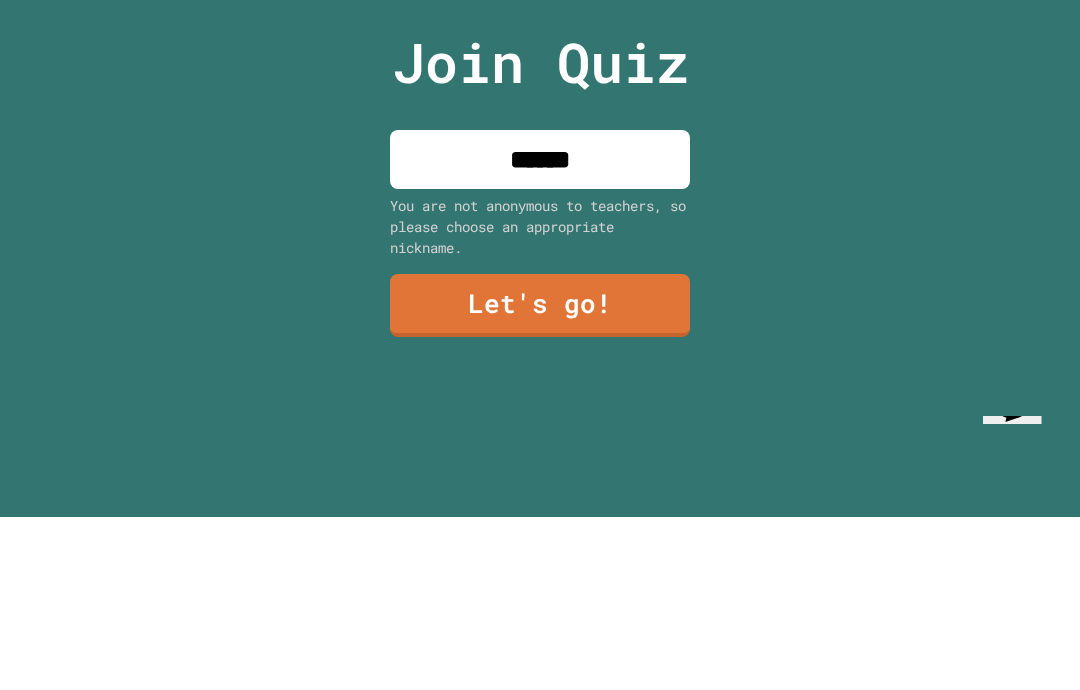 type on "*******" 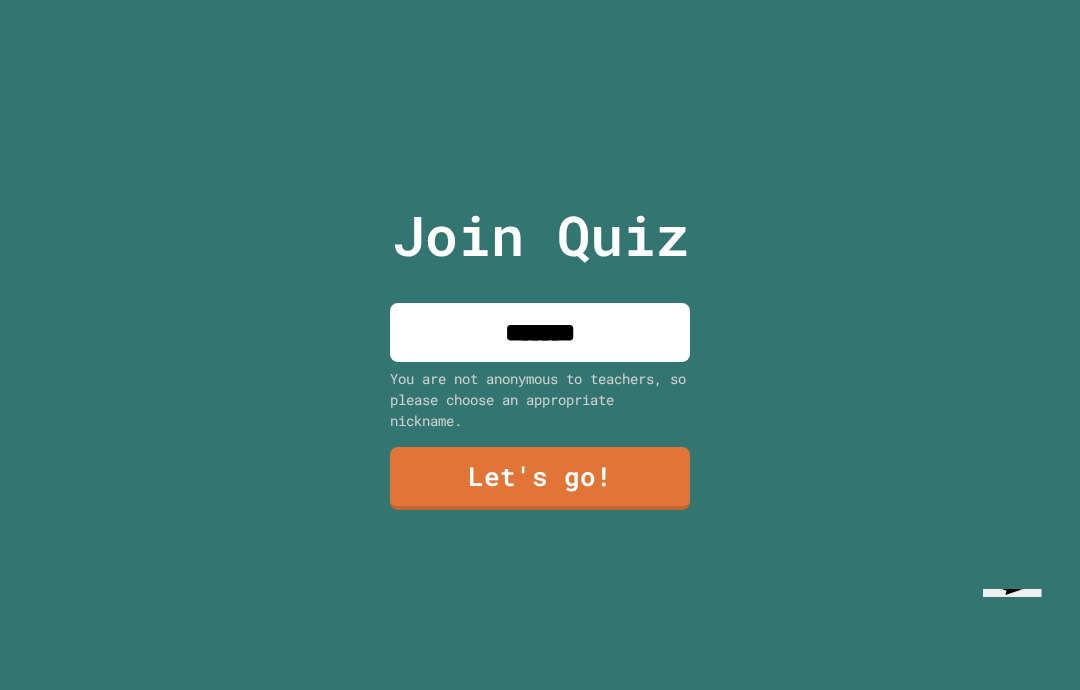 click on "Let's go!" at bounding box center (540, 478) 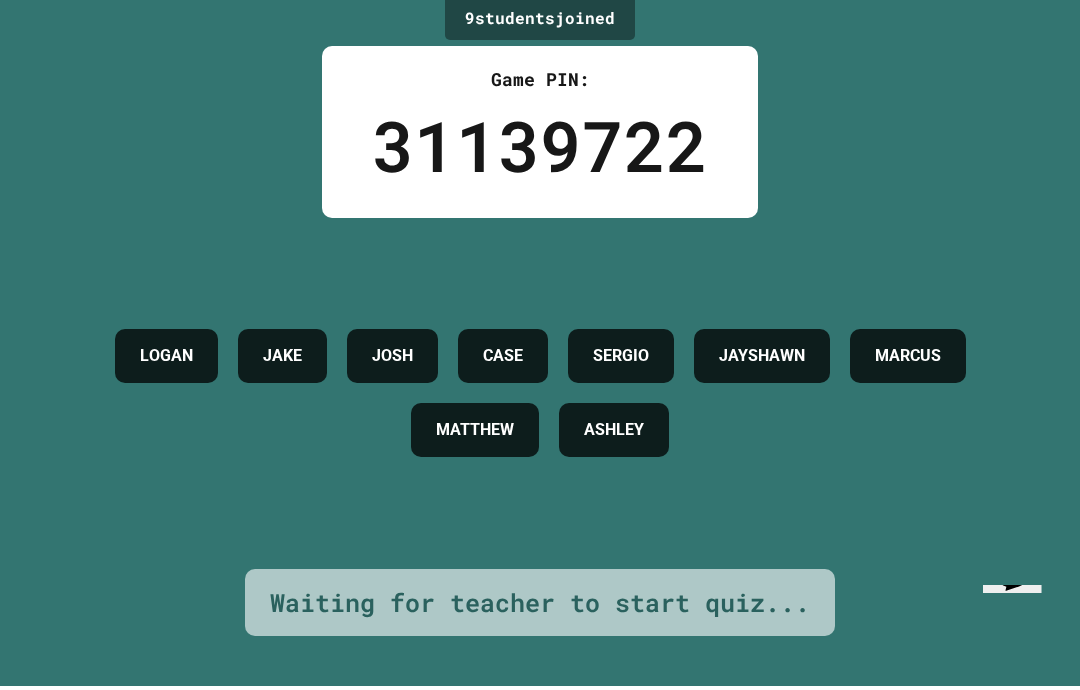 scroll, scrollTop: 0, scrollLeft: 0, axis: both 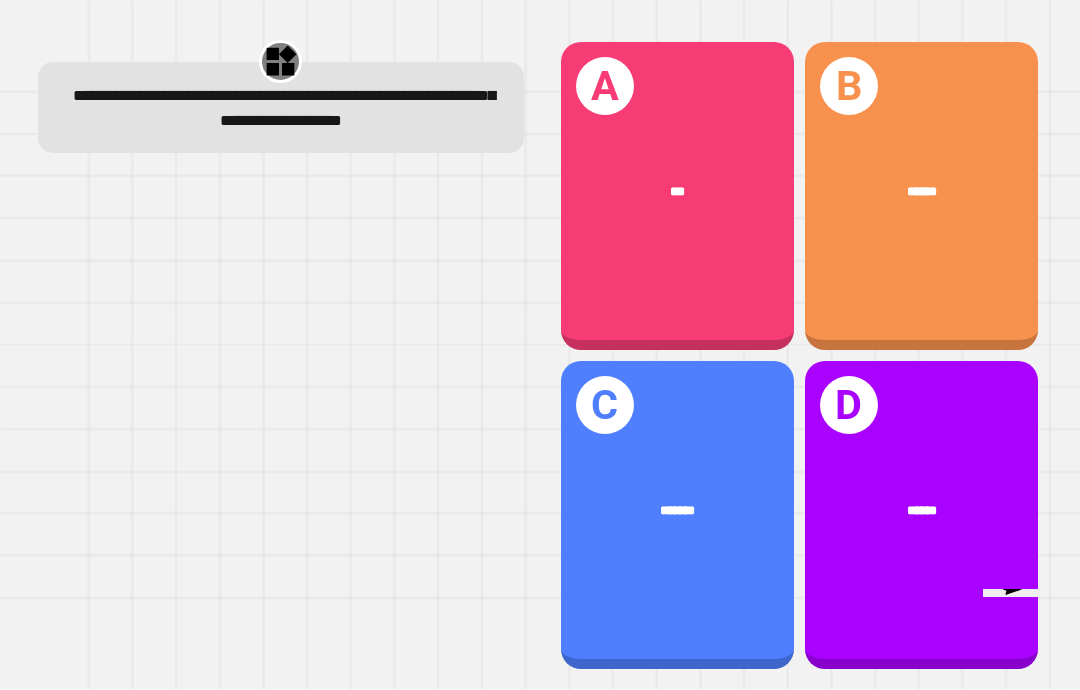 click on "******" at bounding box center (921, 191) 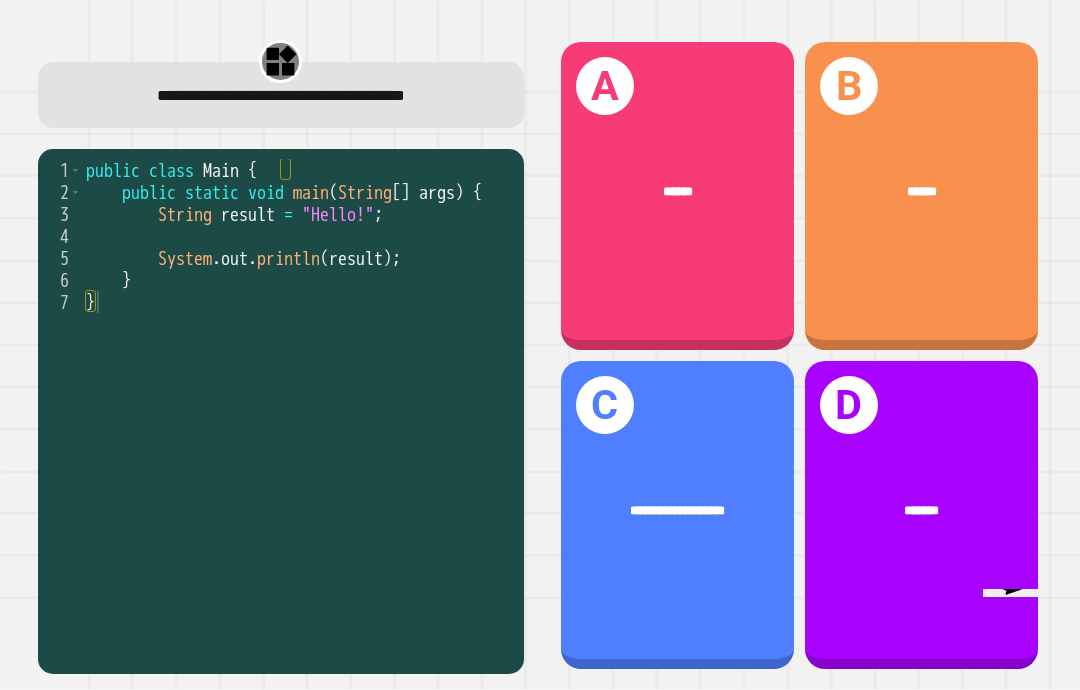 click on "A ******" at bounding box center (677, 196) 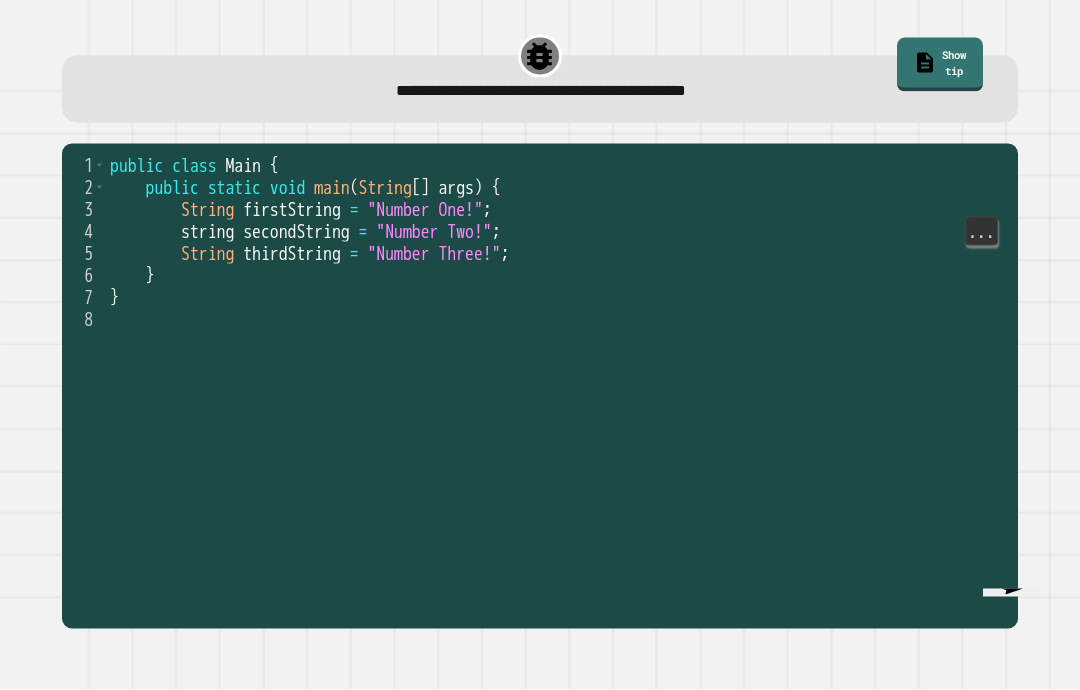 scroll, scrollTop: 80, scrollLeft: 0, axis: vertical 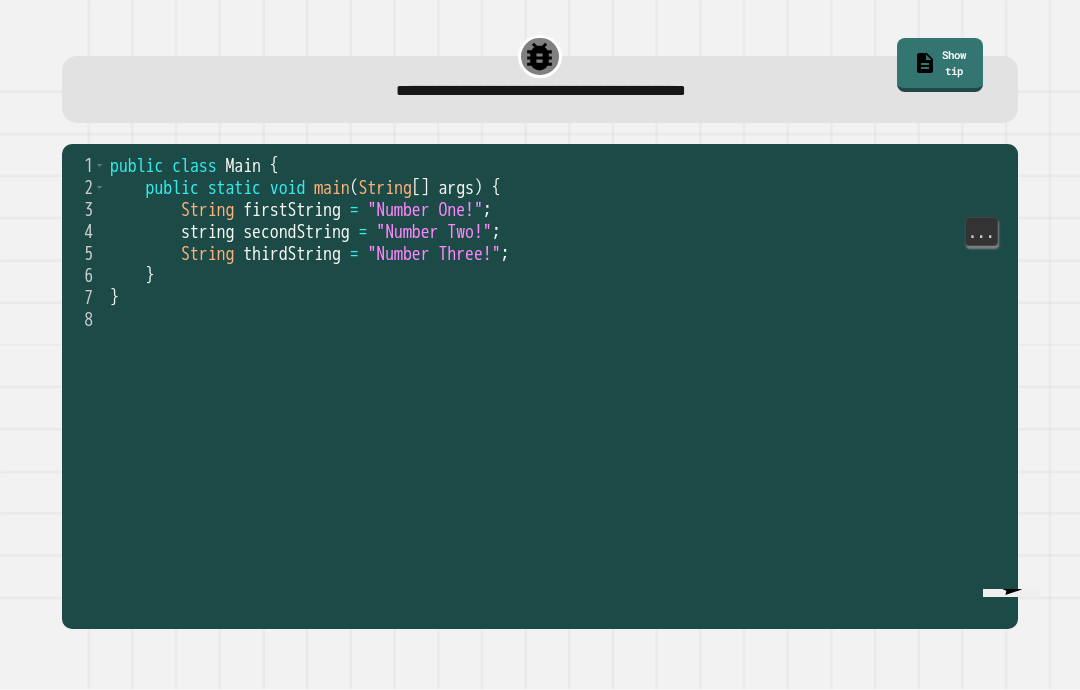 click on "String   firstString   =   "Number One!" ;" at bounding box center [500110, 209] 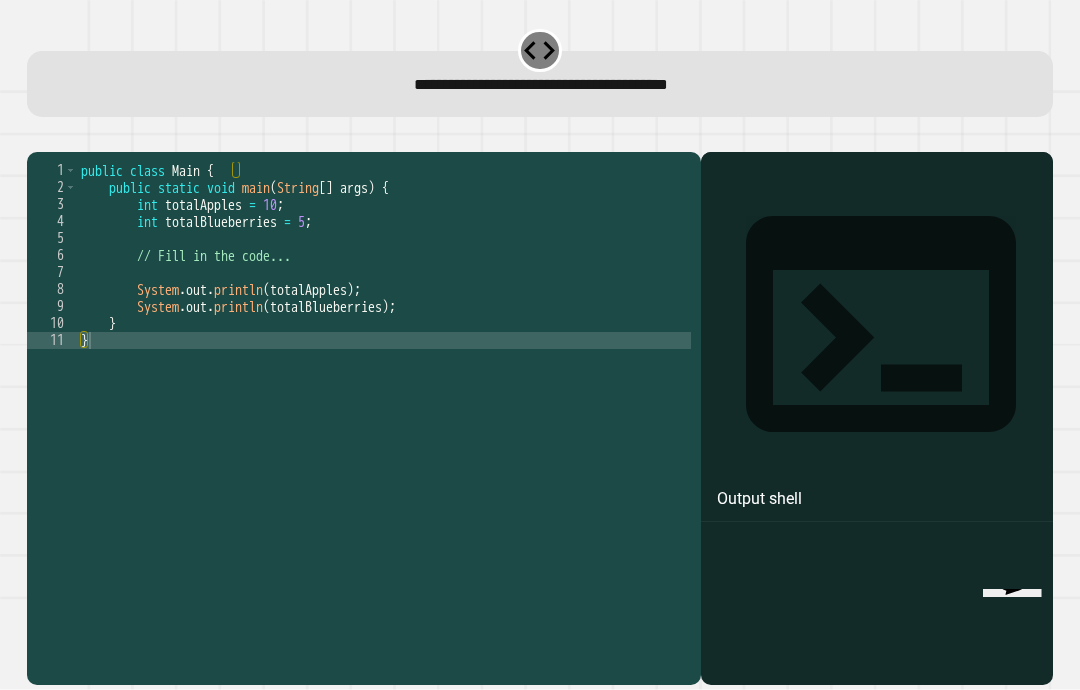 scroll, scrollTop: 71, scrollLeft: 0, axis: vertical 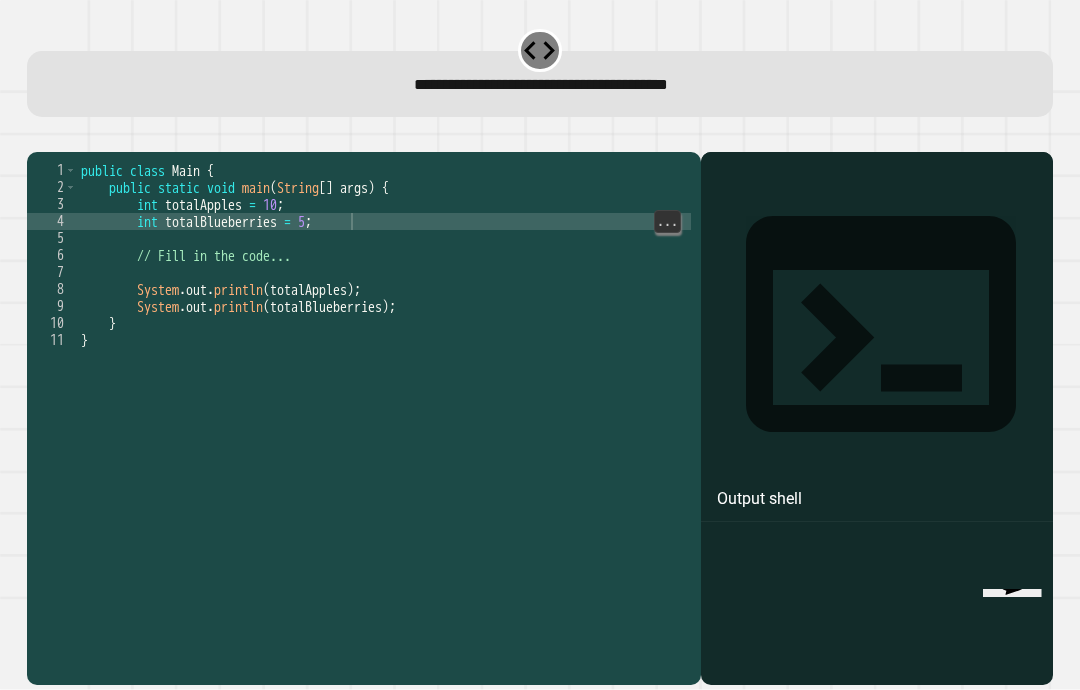 click on "public   class   Main   {      public   static   void   main ( String [ ]   args )   {           int   totalApples   =   10 ;           int   totalBlueberries   =   5 ;                     // Fill in the code...                     System . out . println ( totalApples ) ;           System . out . println ( totalBlueberries ) ;      } }" at bounding box center (384, 451) 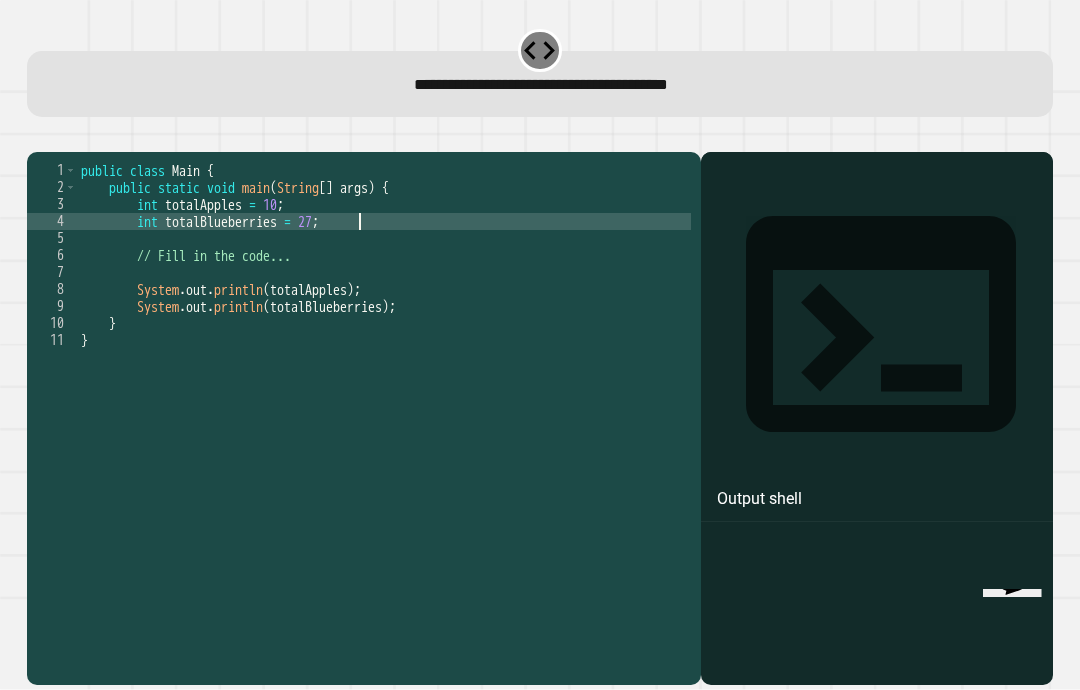scroll, scrollTop: 18, scrollLeft: 39, axis: both 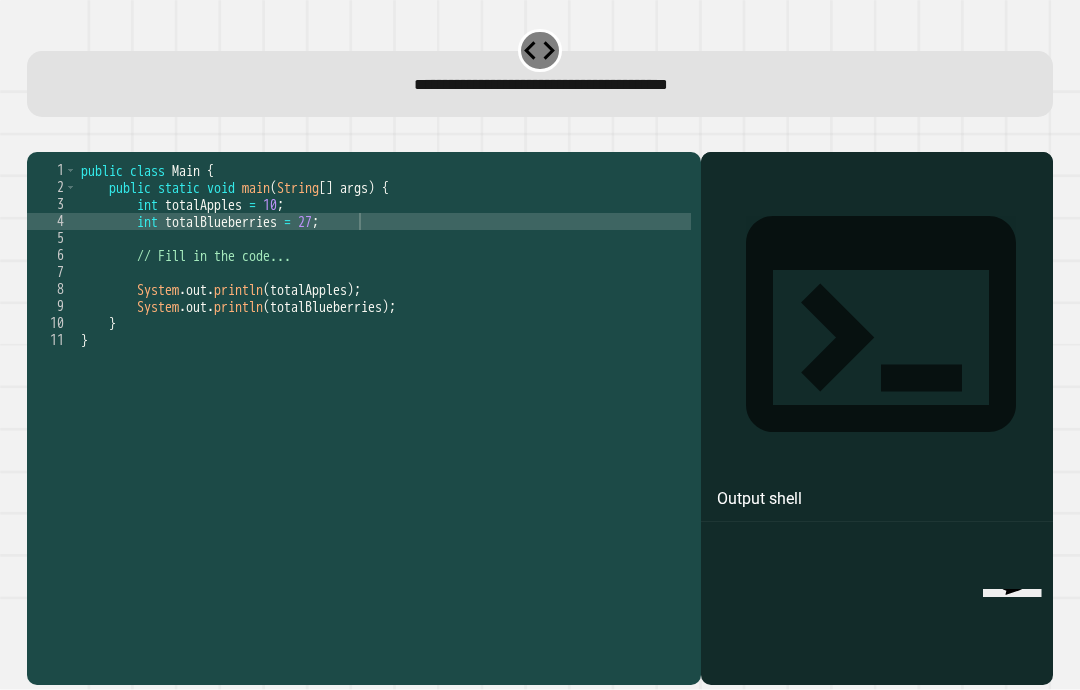 click at bounding box center [540, 140] 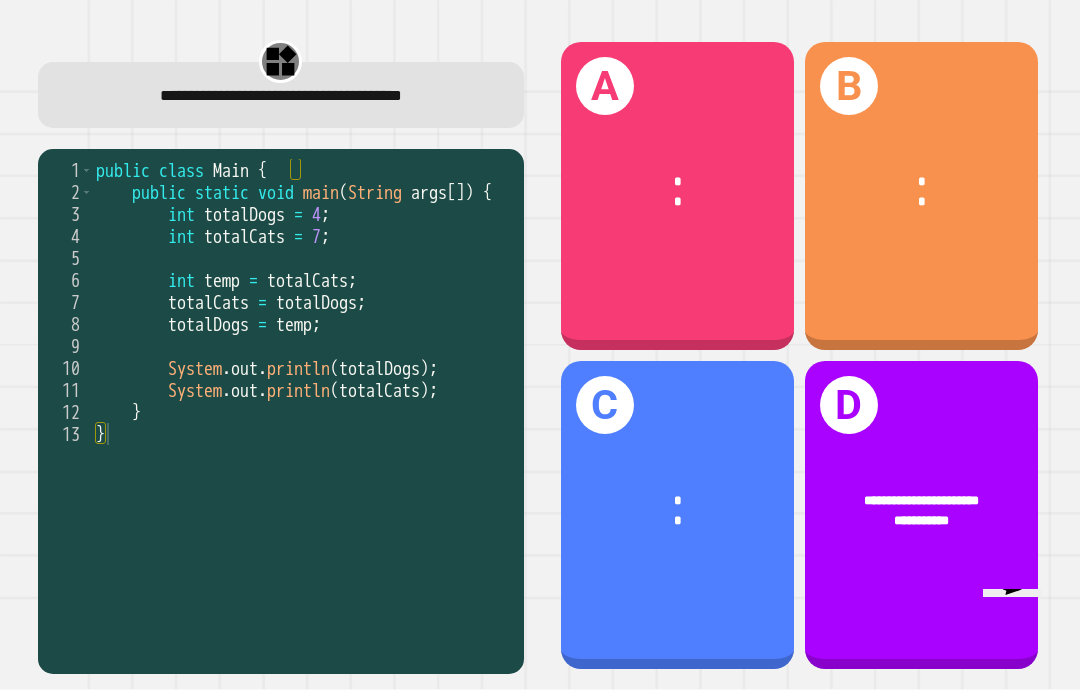 click on "* *" at bounding box center (921, 192) 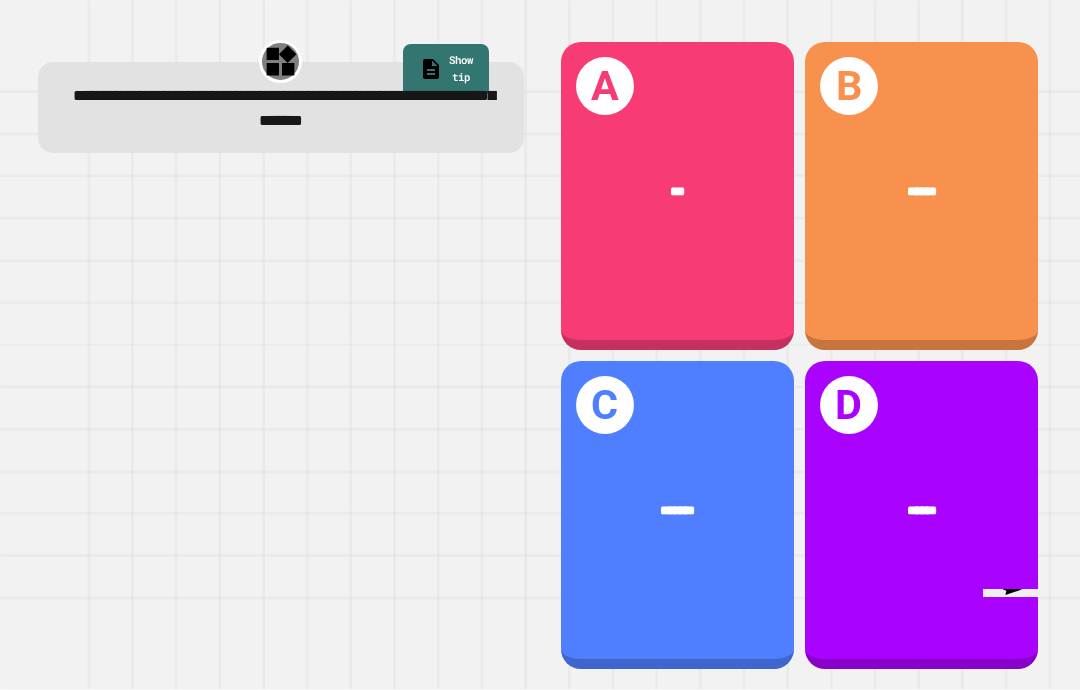 click on "*******" at bounding box center [677, 509] 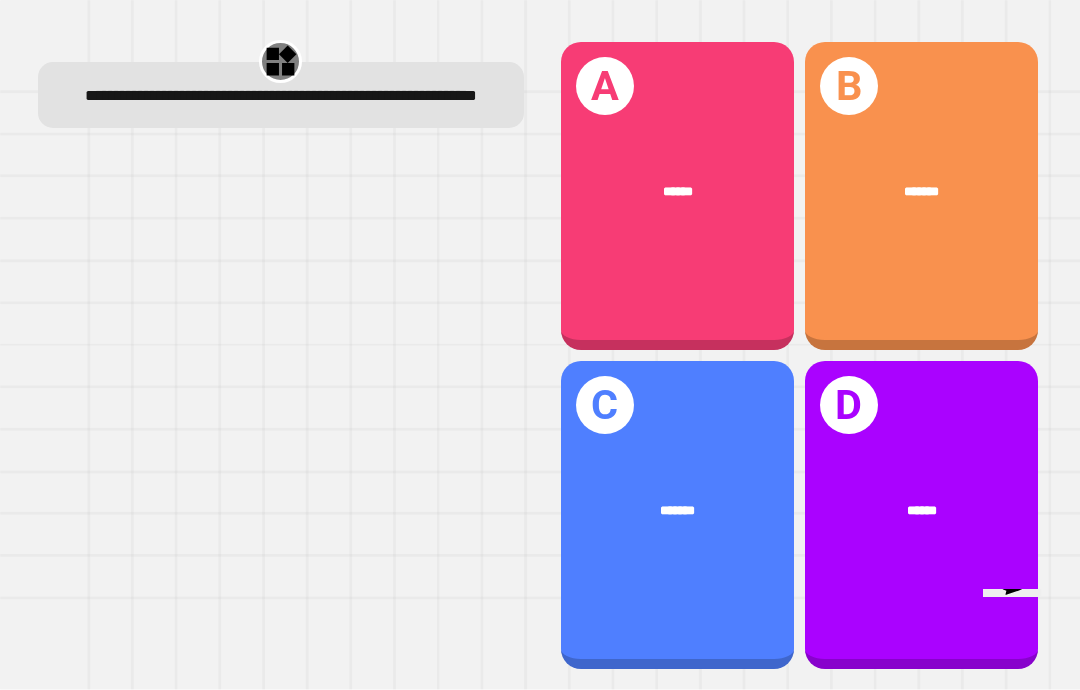click on "******" at bounding box center (677, 192) 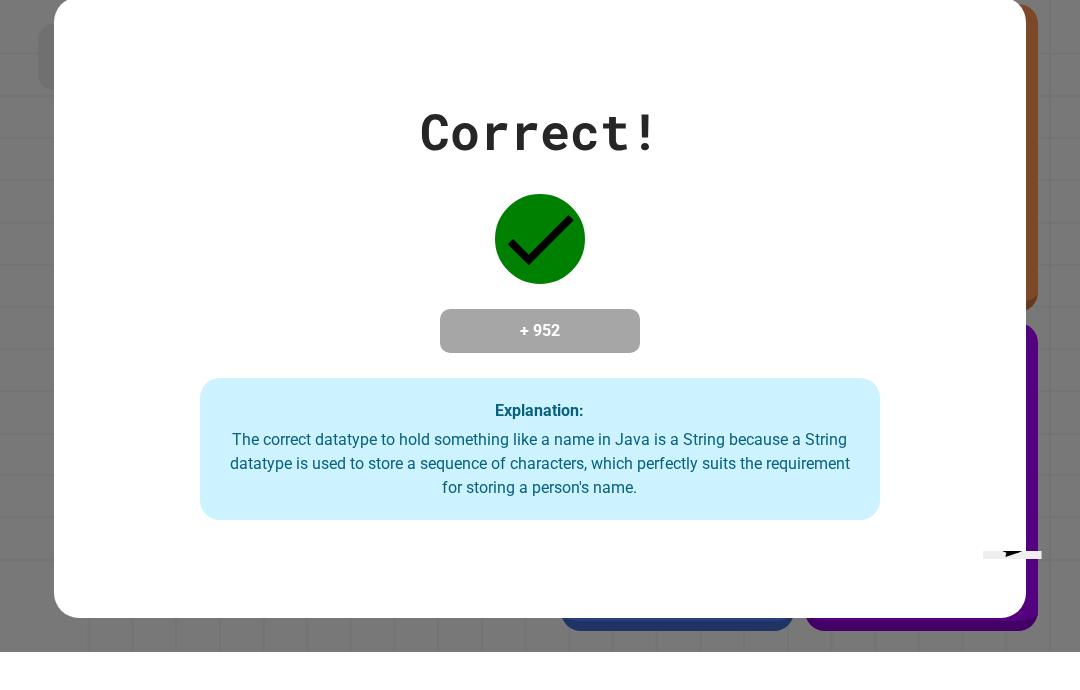 scroll, scrollTop: 38, scrollLeft: 0, axis: vertical 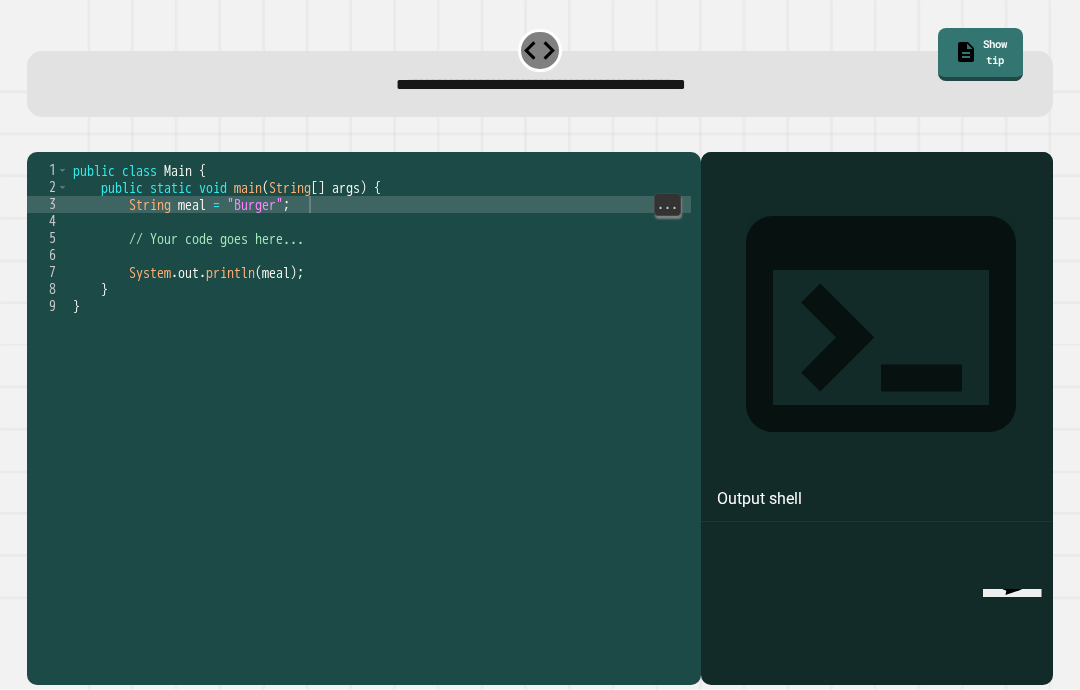 click on "public   class   Main   {      public   static   void   main ( String [ ]   args )   {           String   meal   =   "Burger" ;                     // Your code goes here...                     System . out . println ( meal ) ;      } }" at bounding box center (380, 451) 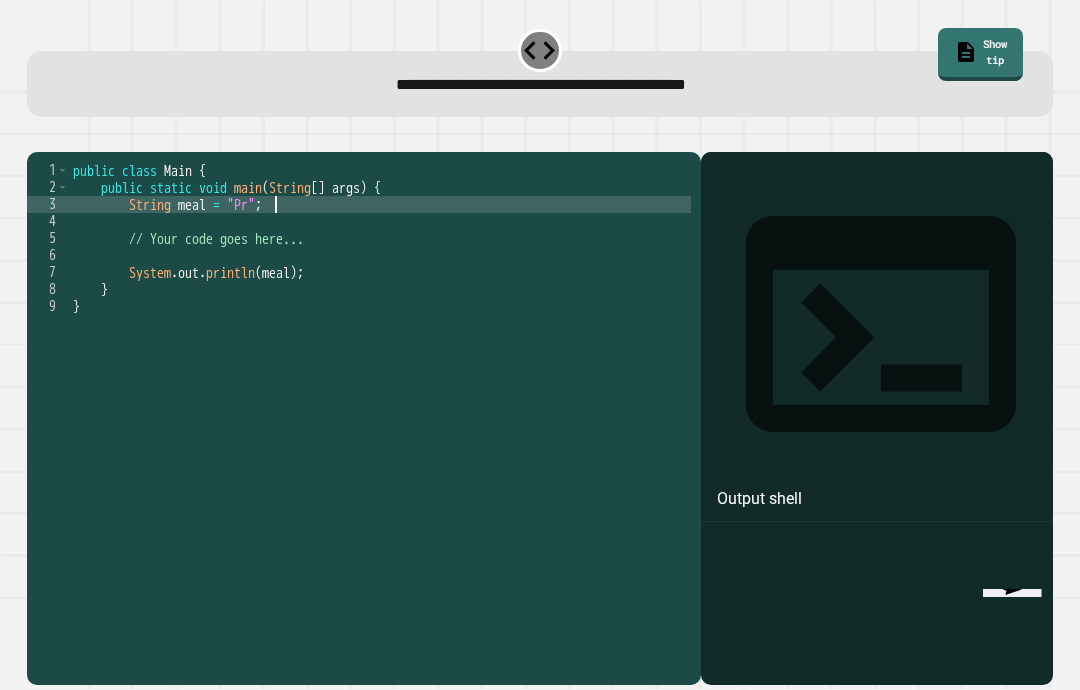 scroll, scrollTop: 37, scrollLeft: 0, axis: vertical 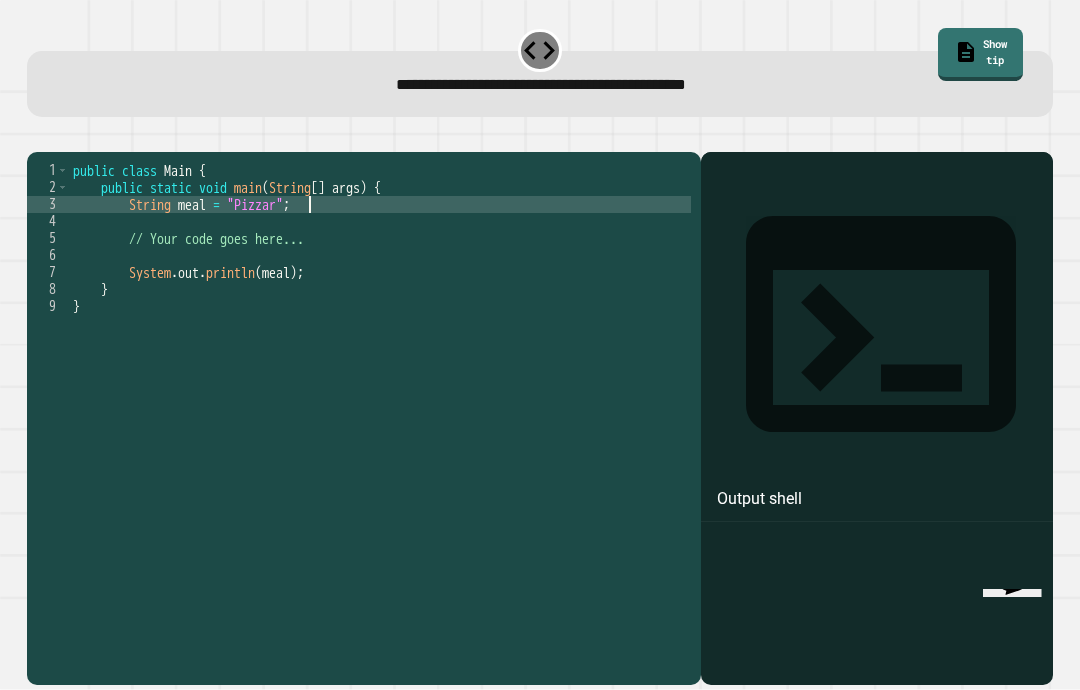 click at bounding box center [540, 140] 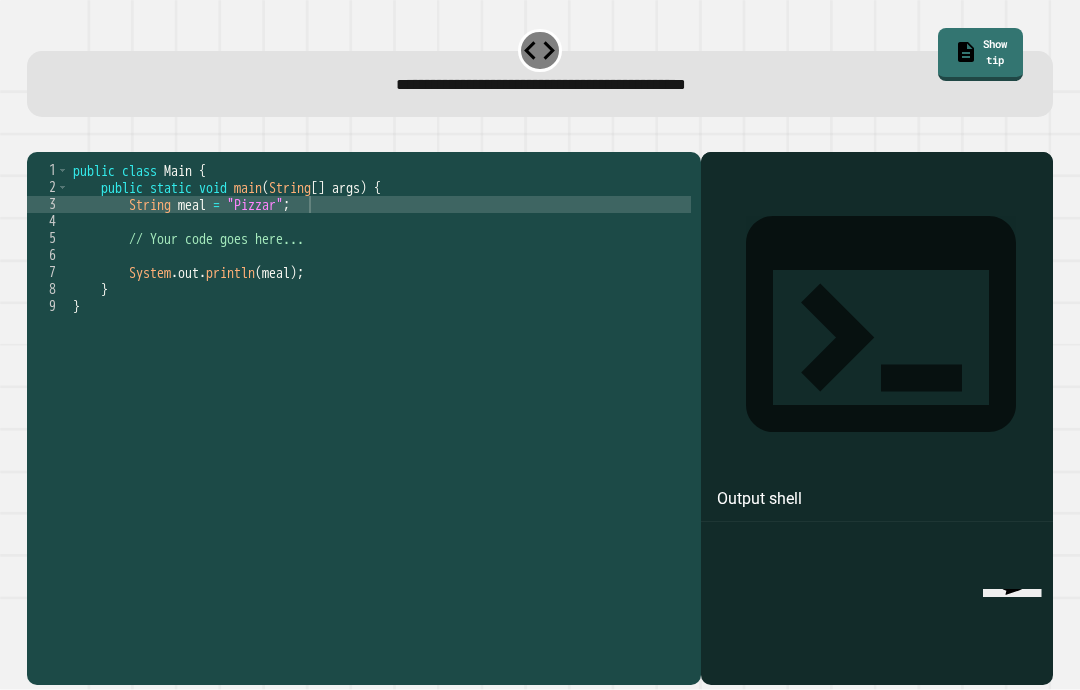 click at bounding box center [37, 136] 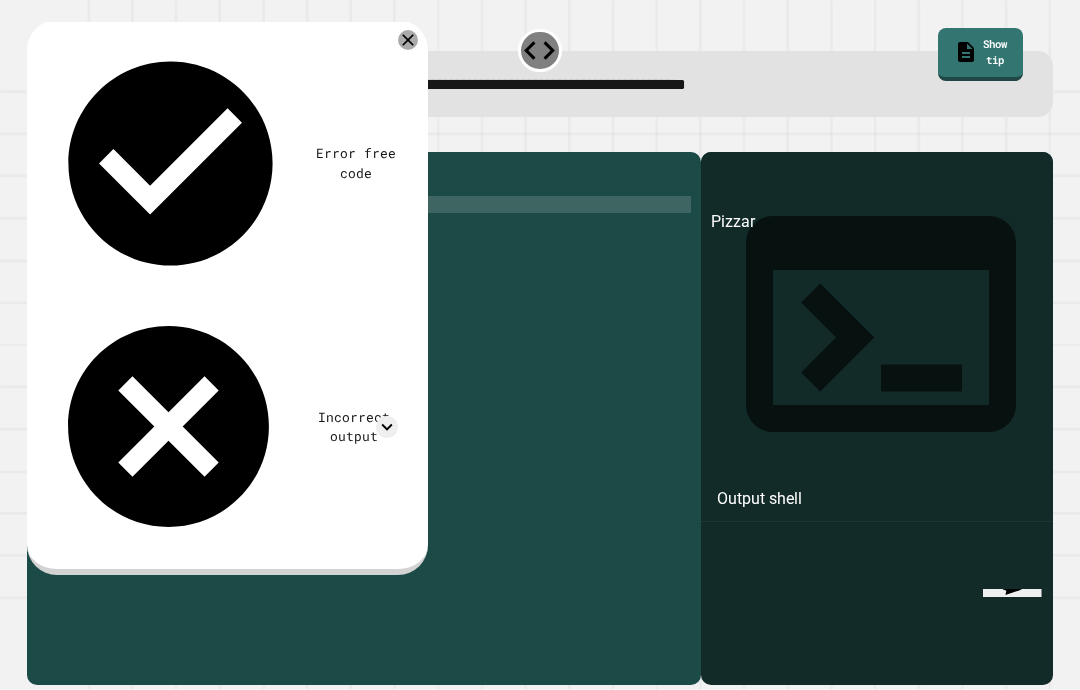 click at bounding box center (540, 140) 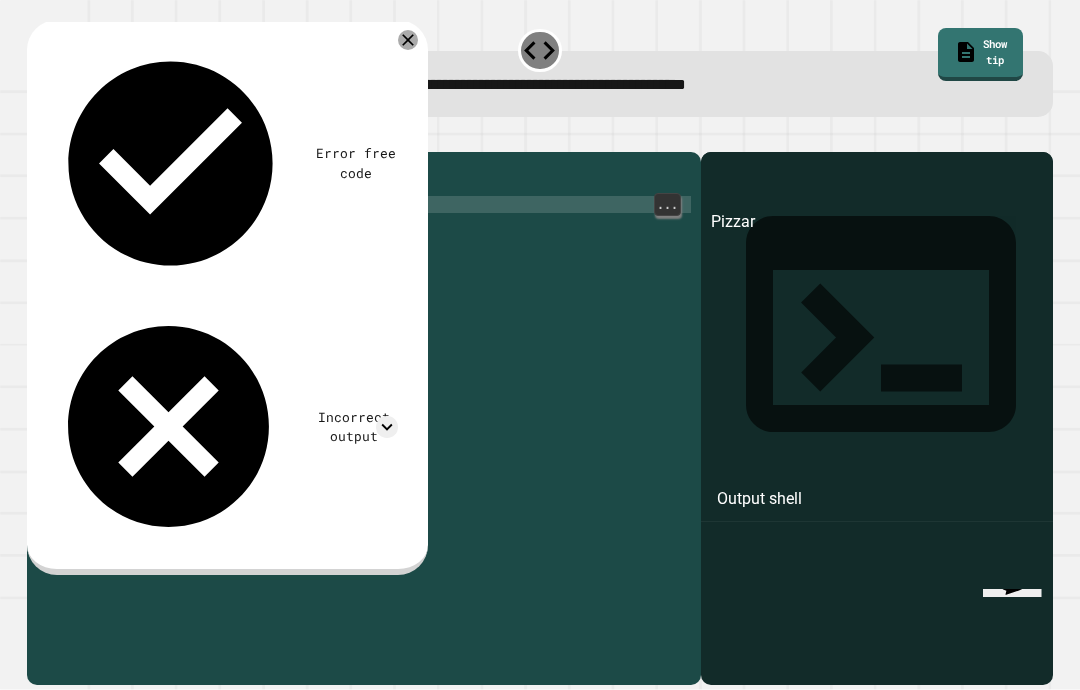 click on "public   class   Main   {      public   static   void   main ( String [ ]   args )   {           String   meal   =   "Pizzar" ;                     // Your code goes here...                     System . out . println ( meal ) ;      } }" at bounding box center (380, 451) 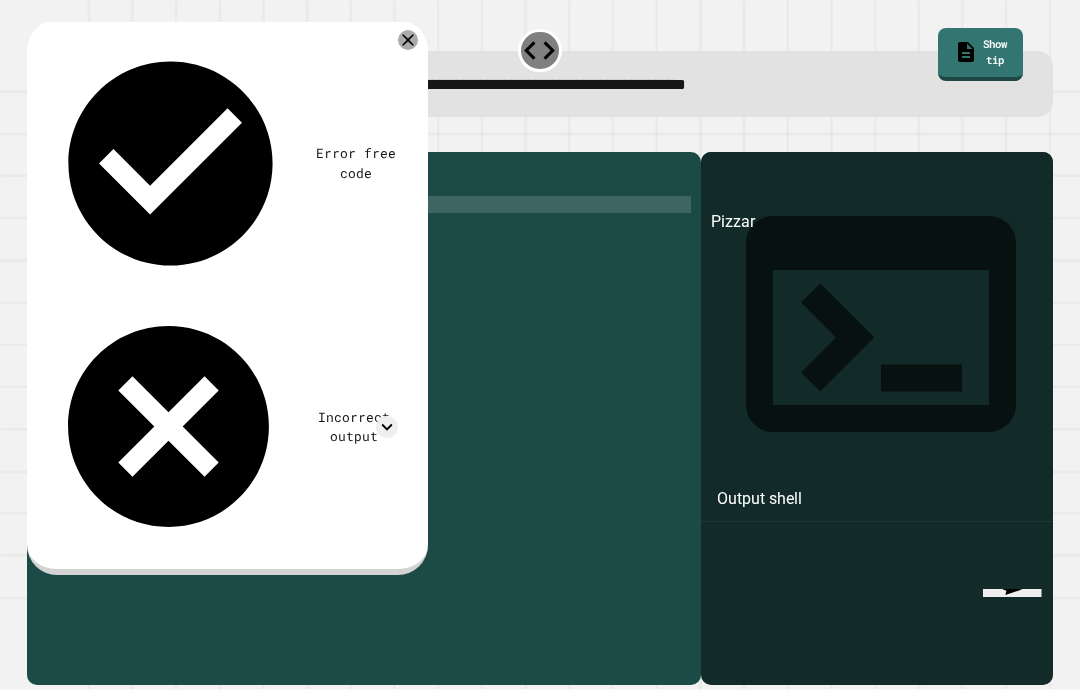 click 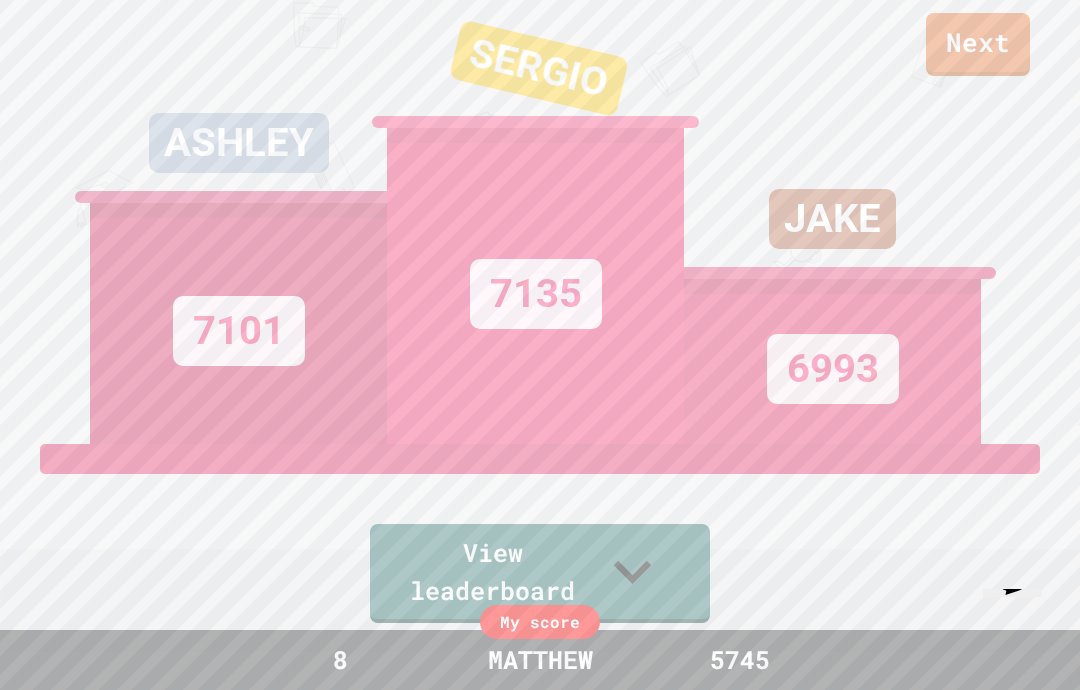 click on "Next" at bounding box center [978, 44] 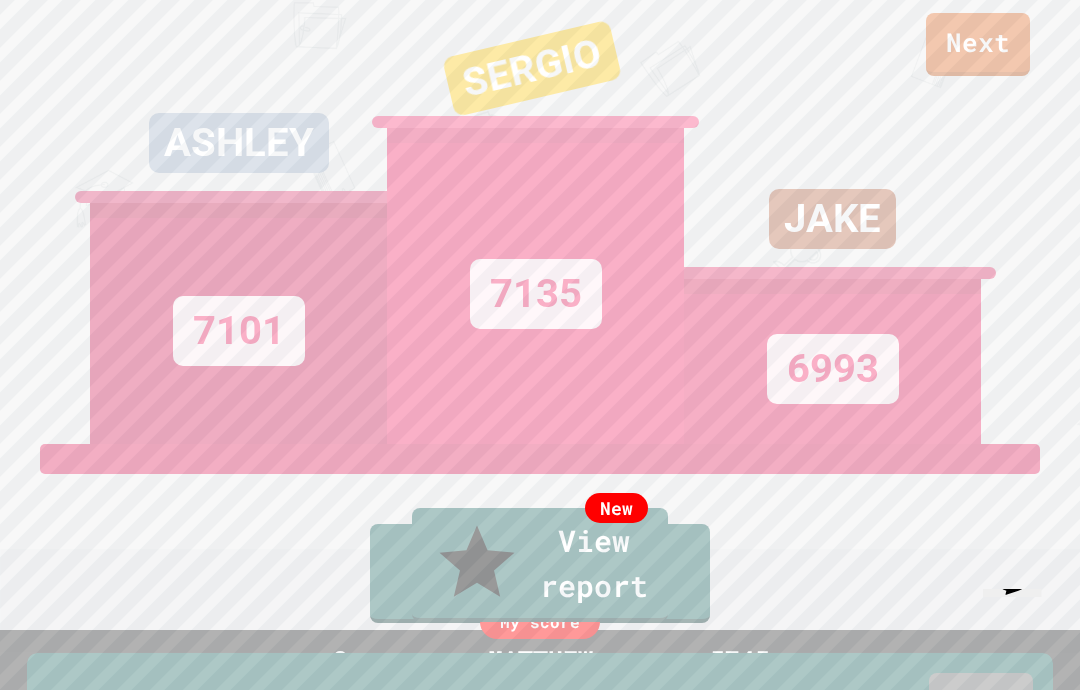 click on "Exit" at bounding box center (981, 704) 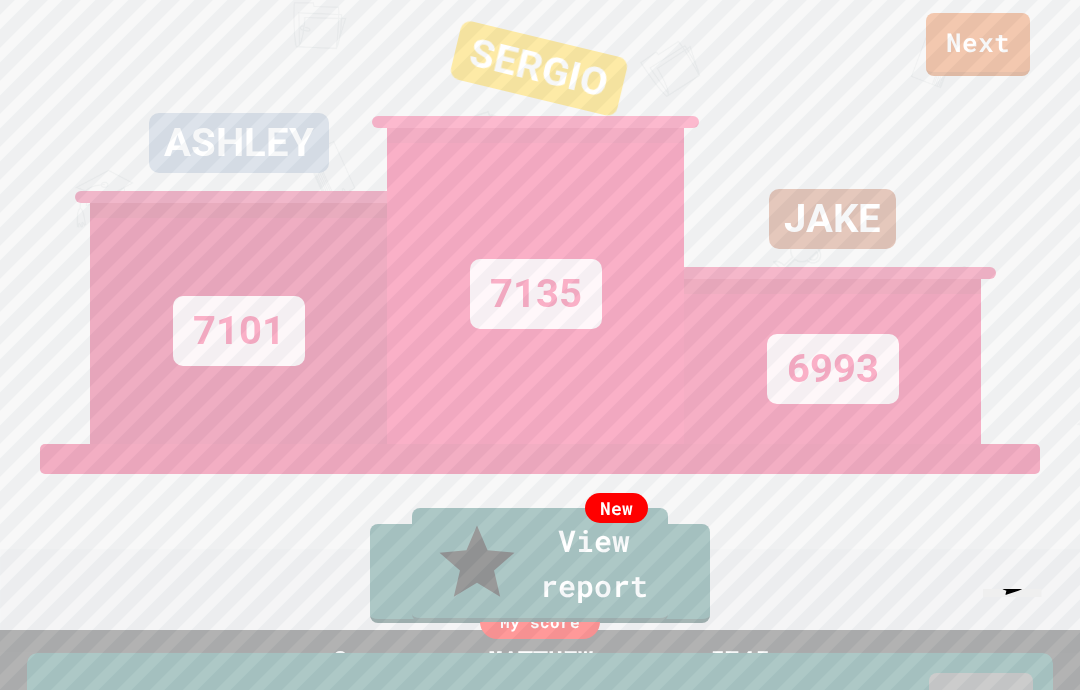 click 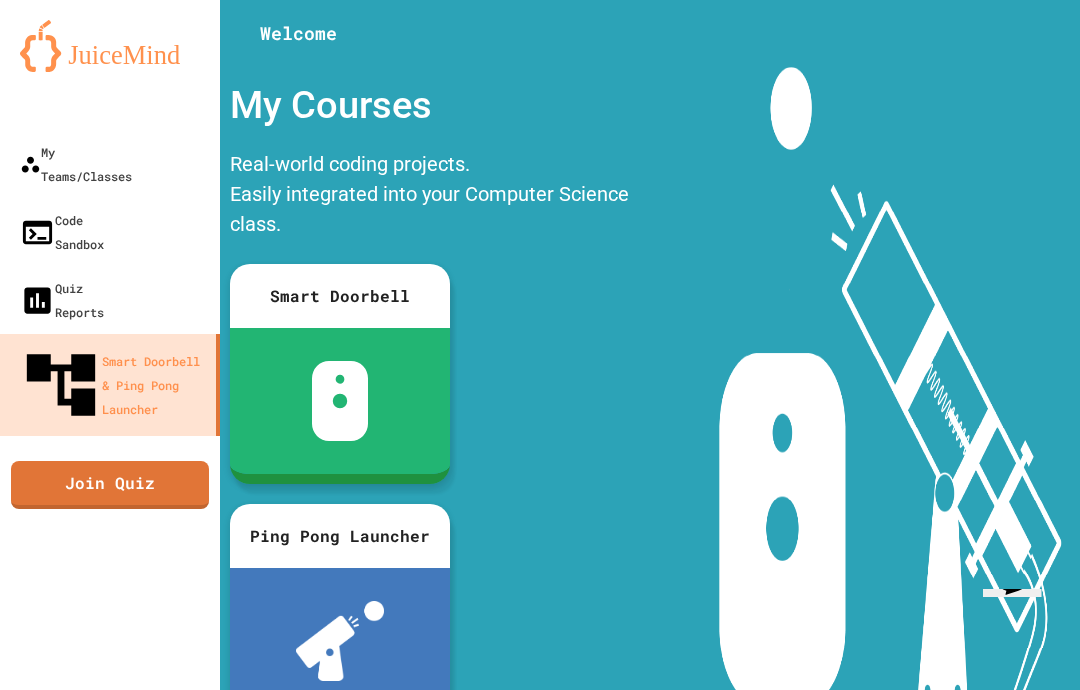 scroll, scrollTop: 0, scrollLeft: 0, axis: both 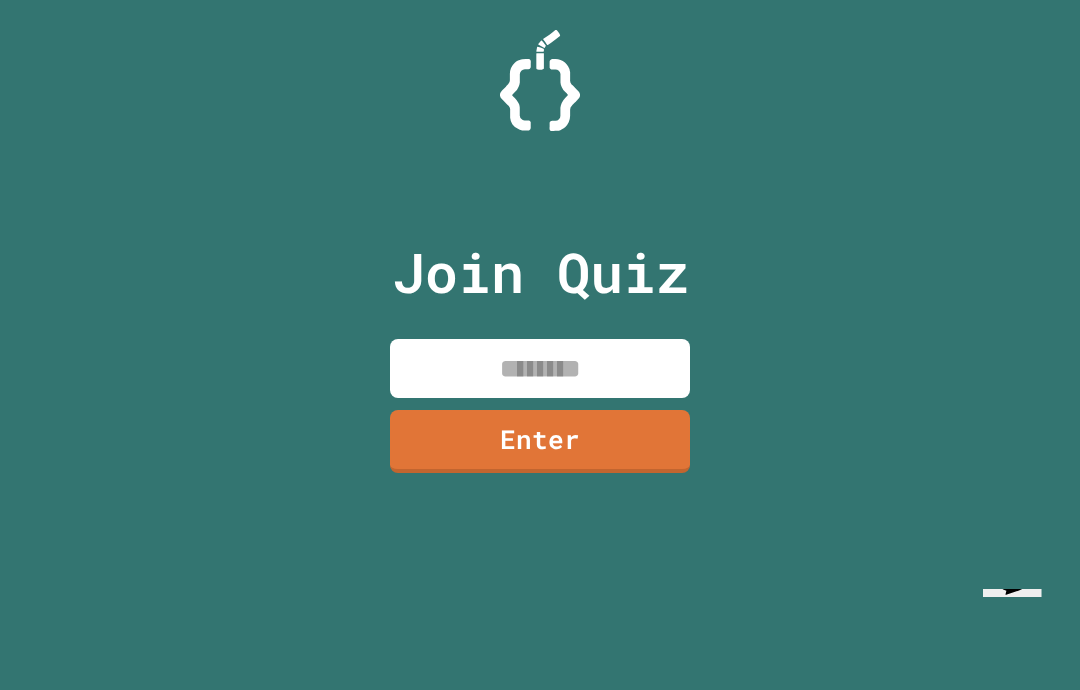 click at bounding box center [540, 368] 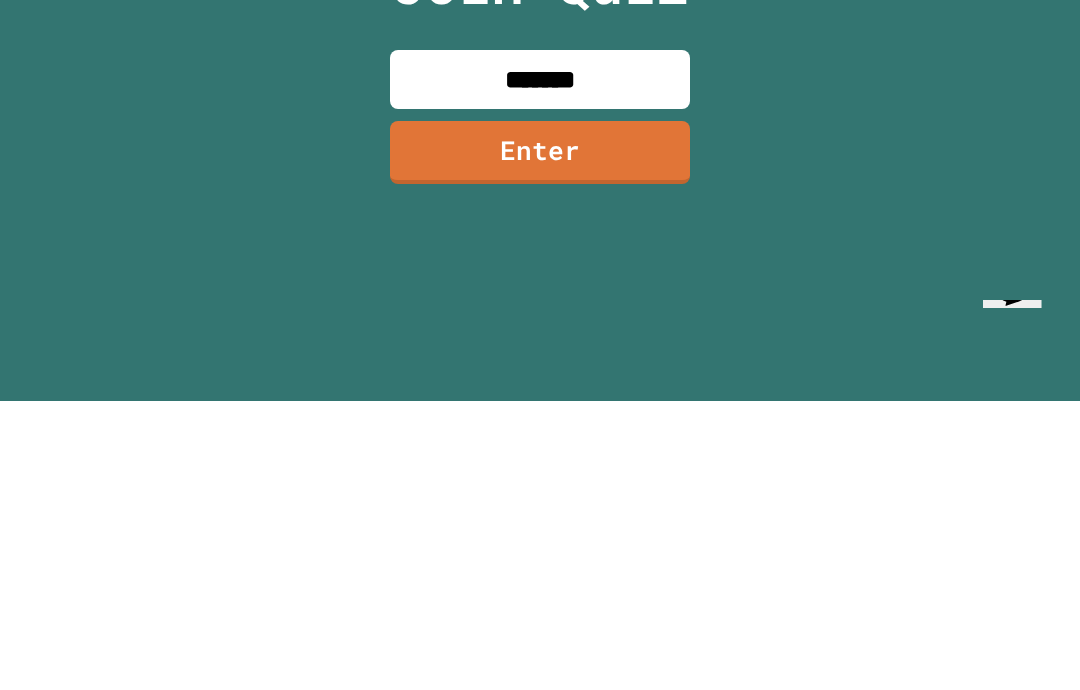 type on "********" 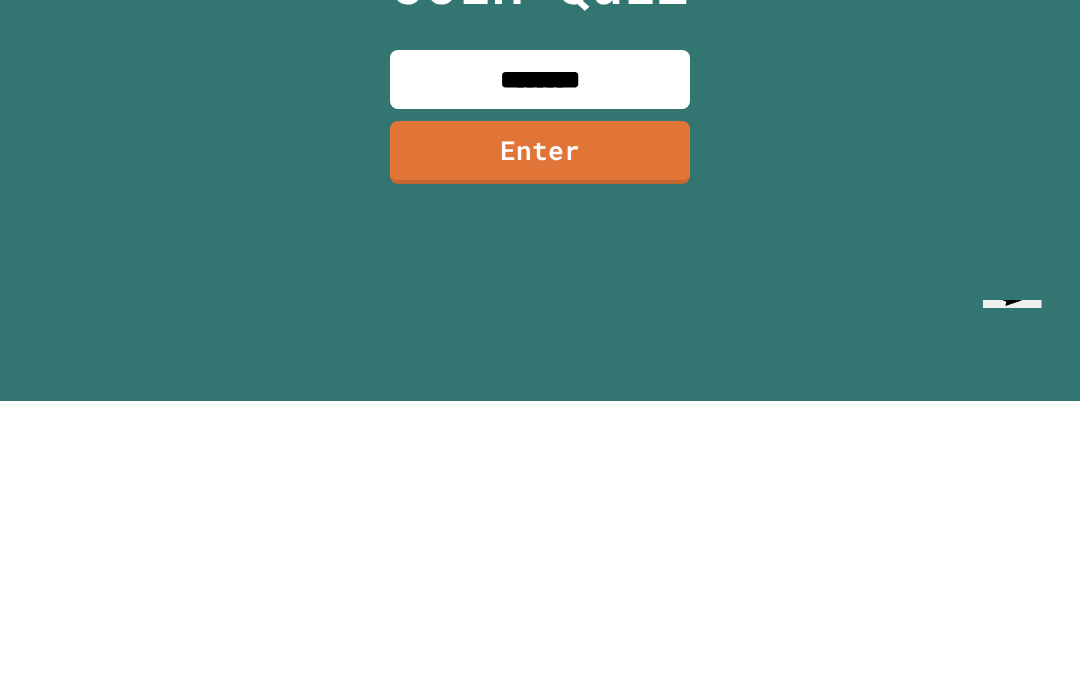 click on "Enter" at bounding box center (540, 441) 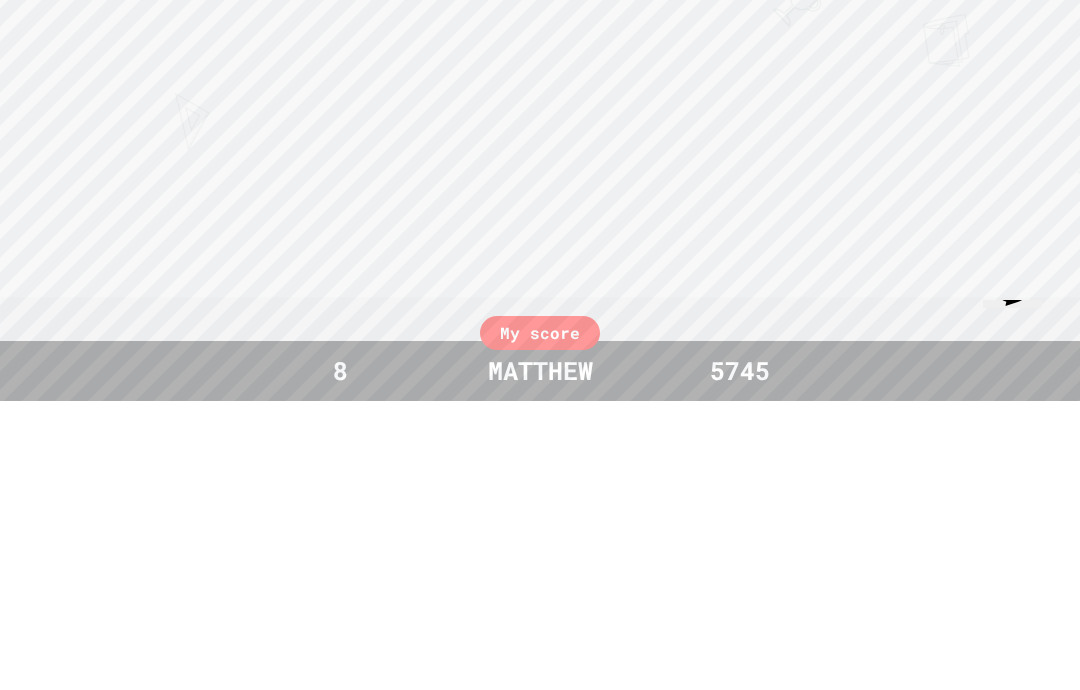 scroll, scrollTop: 80, scrollLeft: 0, axis: vertical 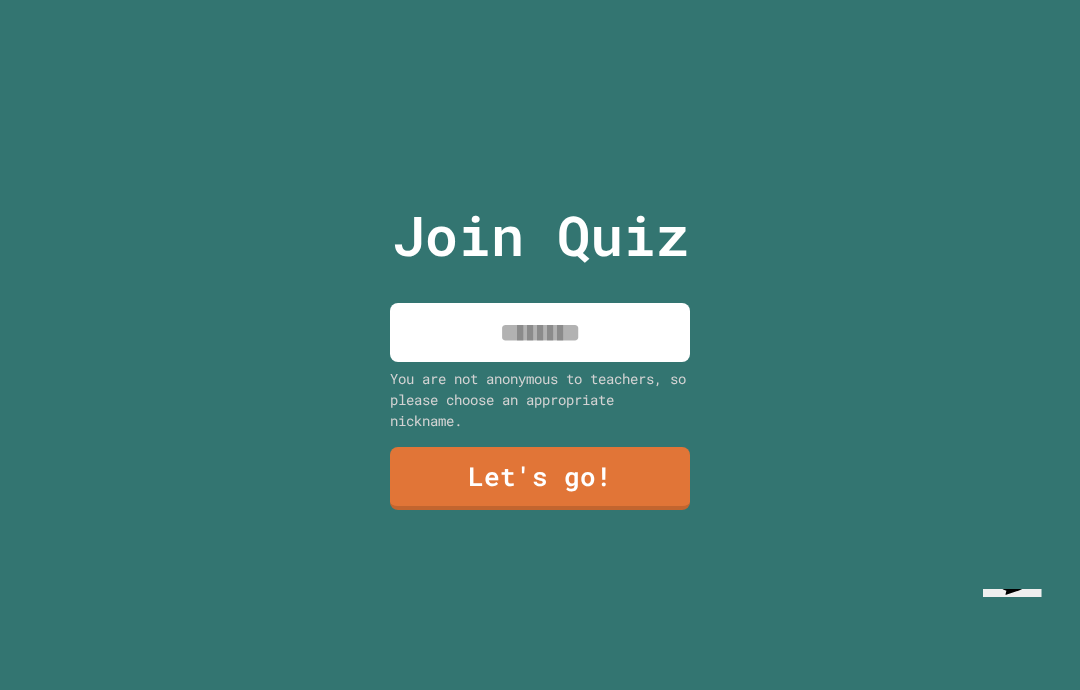 click at bounding box center [540, 332] 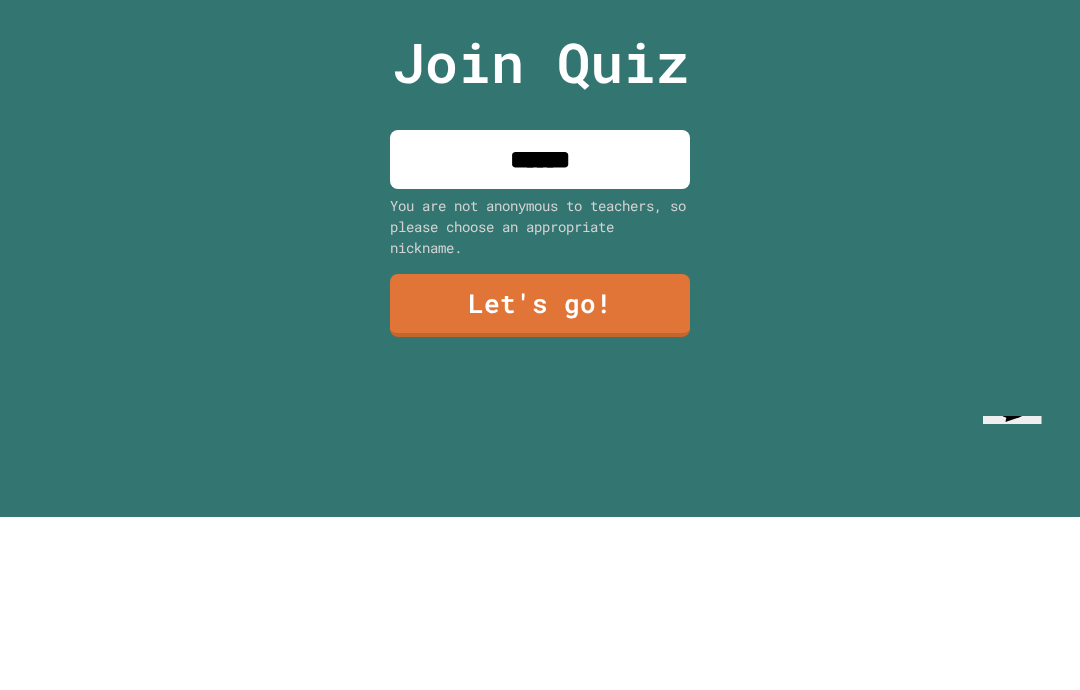 type on "*******" 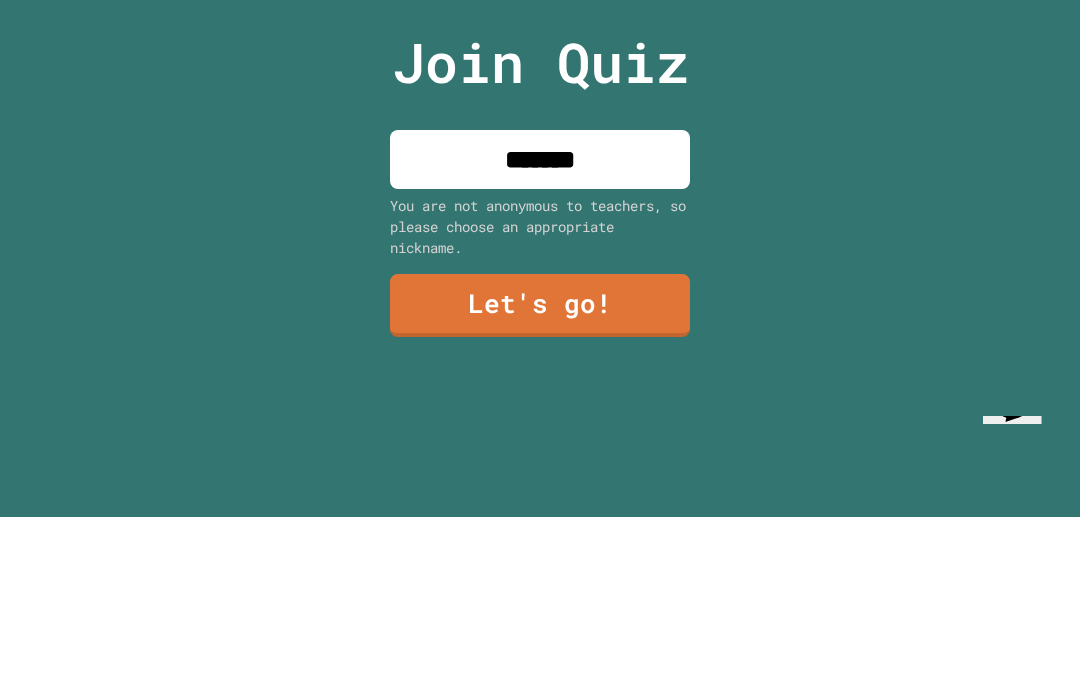 click on "Join Quiz ******* You are not anonymous to teachers, so please choose an appropriate nickname. Let's go!" at bounding box center [540, 345] 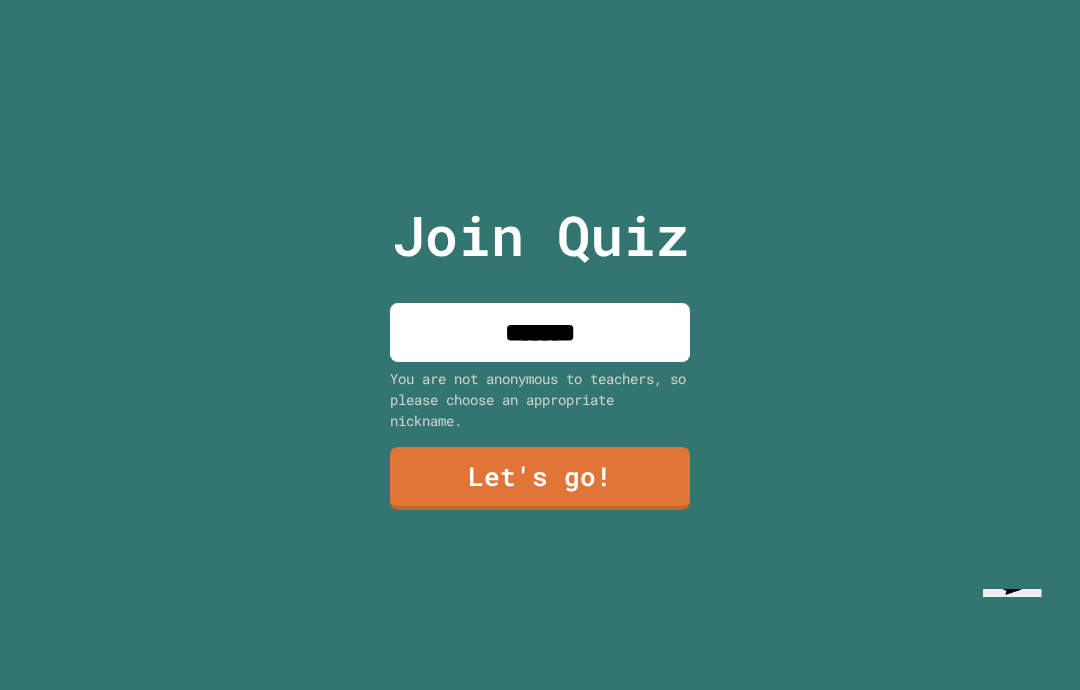 click on "Let's go!" at bounding box center [540, 478] 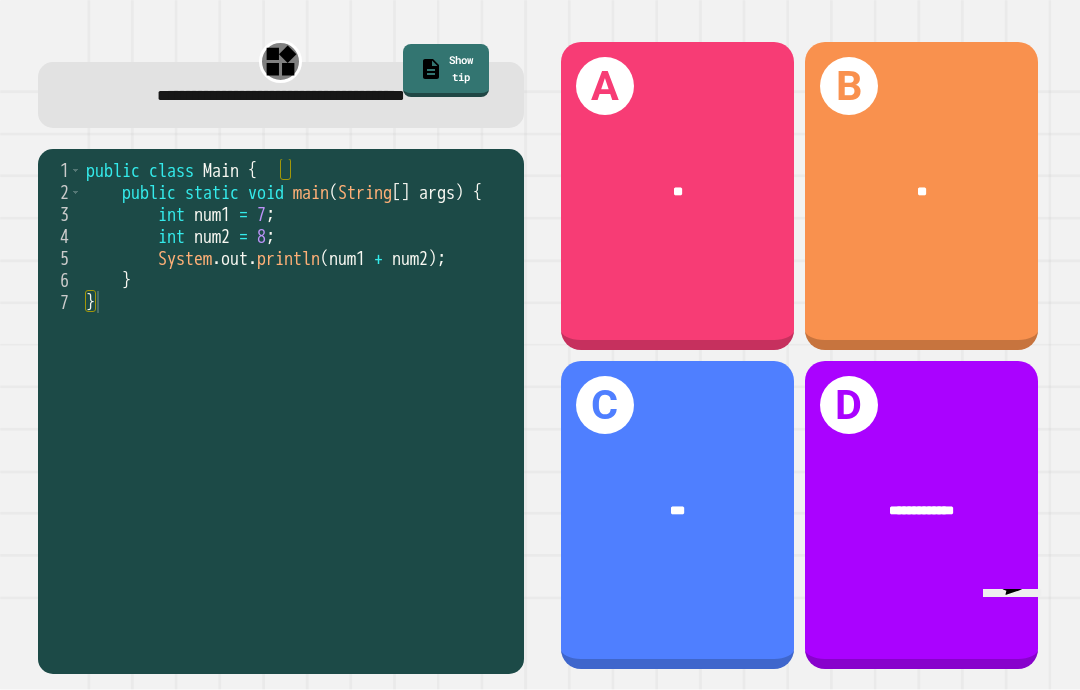 scroll, scrollTop: 0, scrollLeft: 0, axis: both 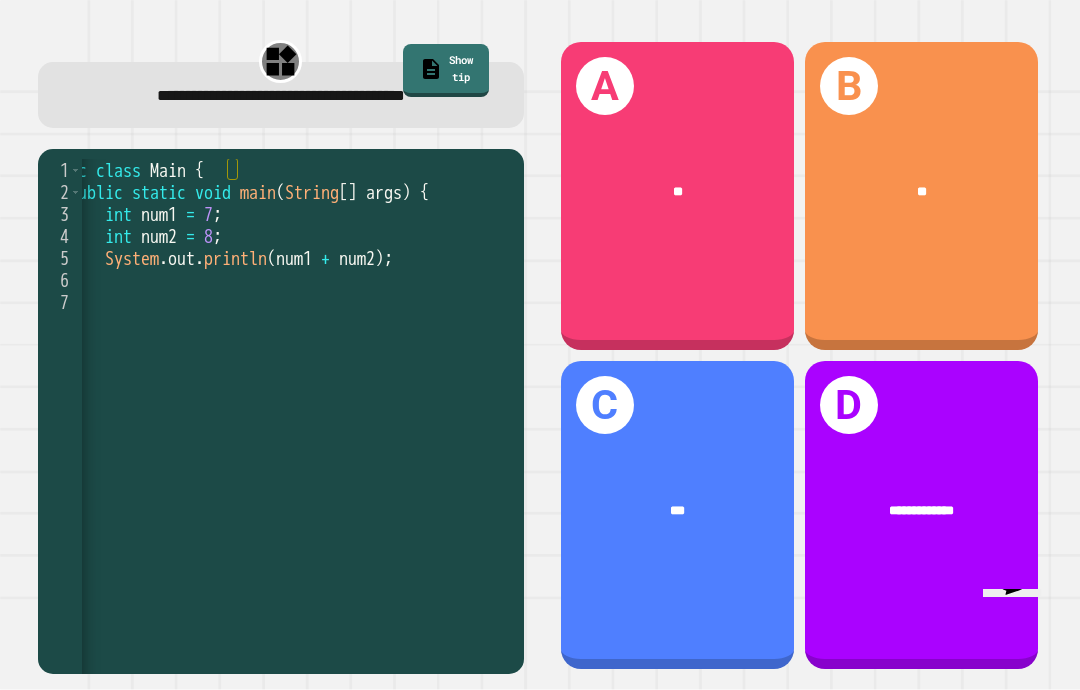 click on "A **" at bounding box center (677, 196) 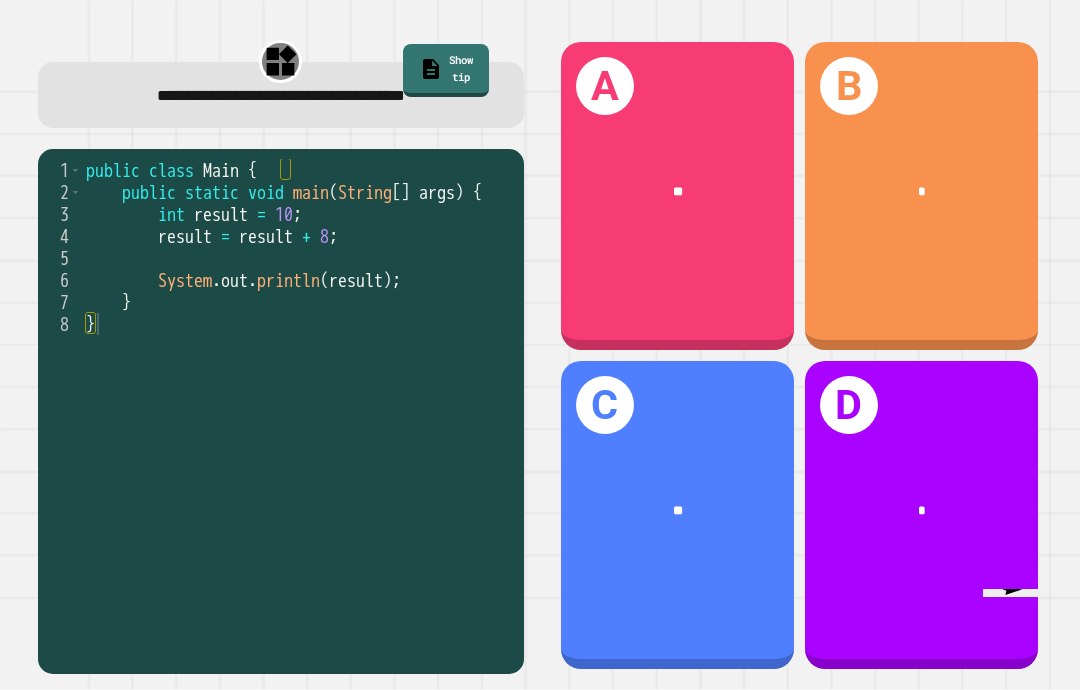 click on "C **" at bounding box center (677, 515) 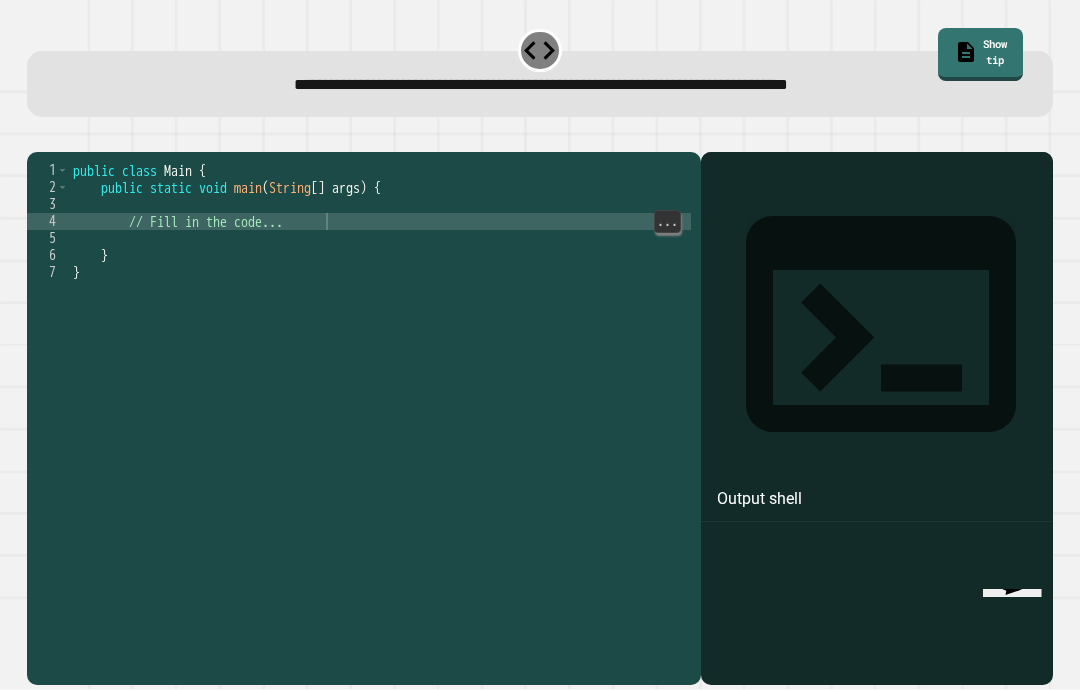 click on "public   class   Main   {      public   static   void   main ( String [ ]   args )   {           // Fill in the code...      } }" at bounding box center [380, 451] 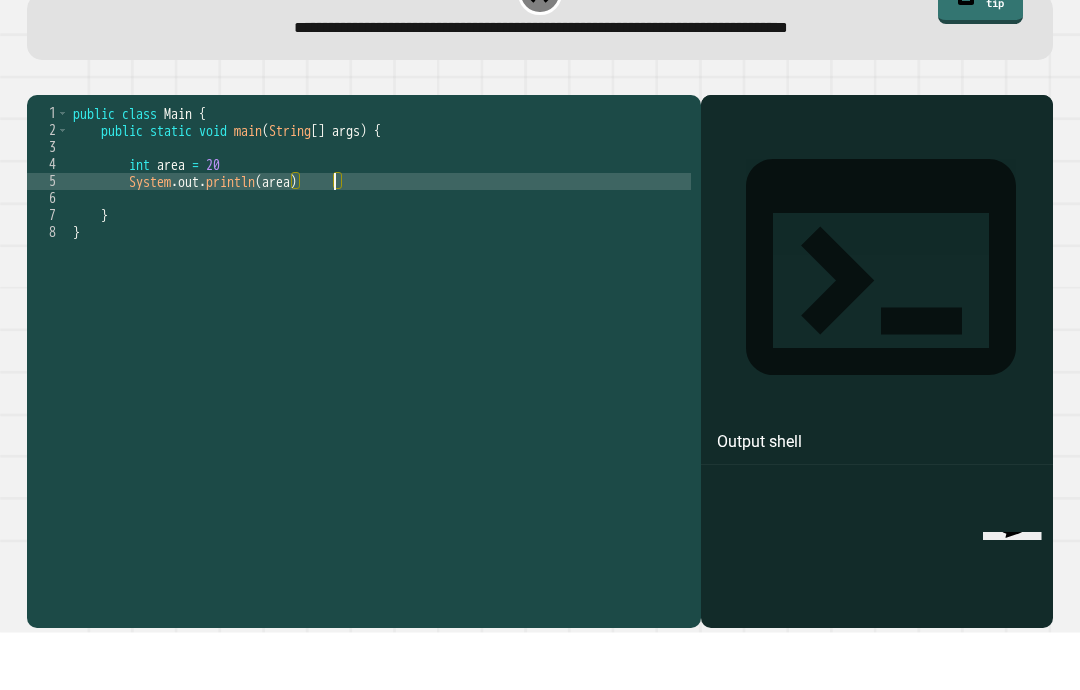 scroll, scrollTop: 18, scrollLeft: 70, axis: both 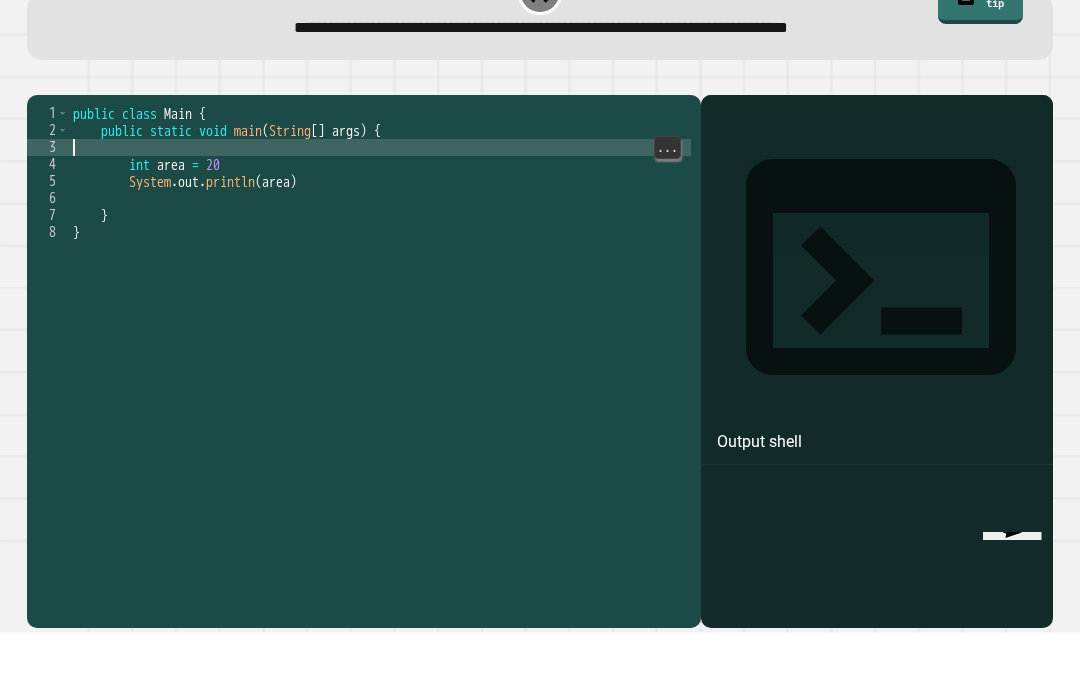 click on "public   class   Main   {      public   static   void   main ( String [ ]   args )   {           int   area   =   20           System . out . println ( area )      } }" at bounding box center [380, 451] 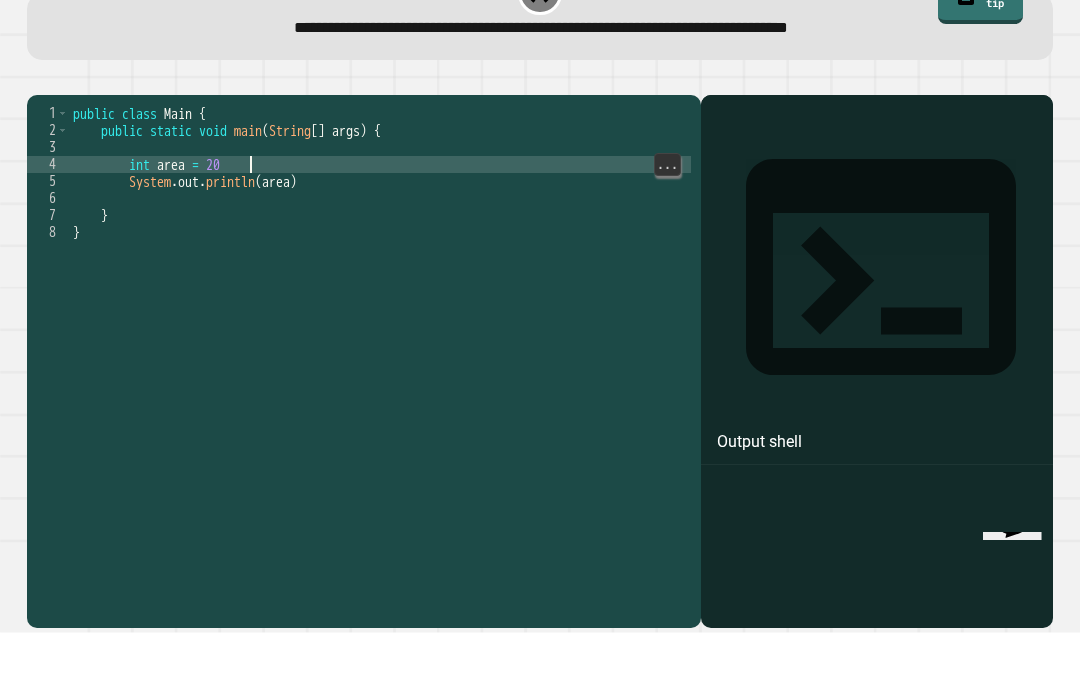 click on "public   class   Main   {      public   static   void   main ( String [ ]   args )   {           int   area   =   20           System . out . println ( area )      } }" at bounding box center [380, 451] 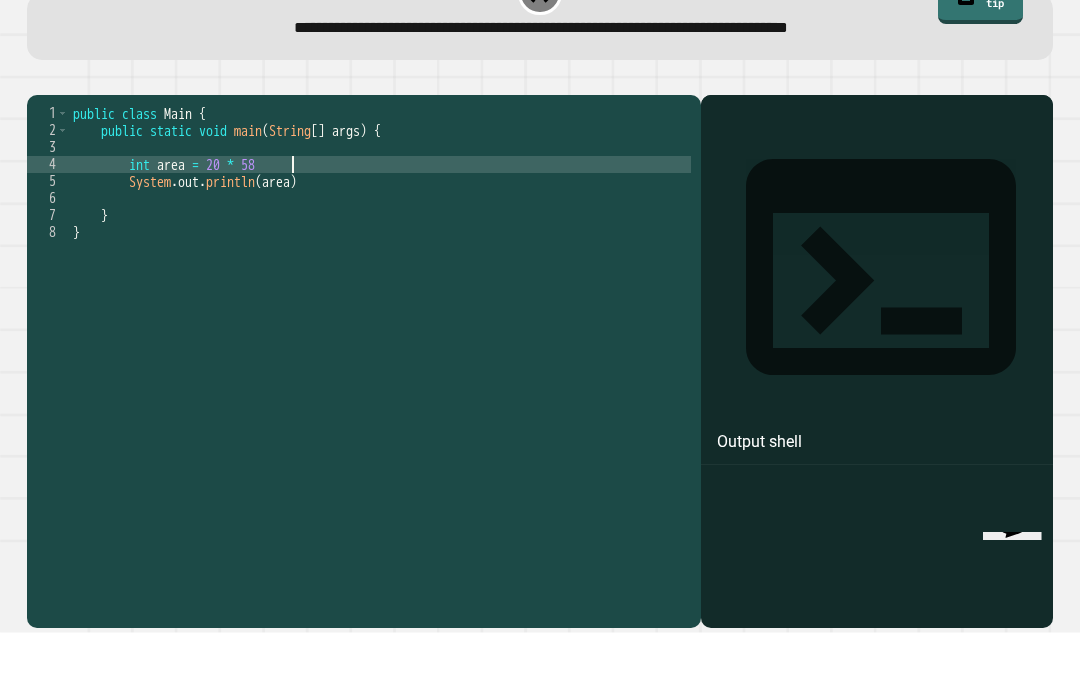 scroll, scrollTop: 18, scrollLeft: 39, axis: both 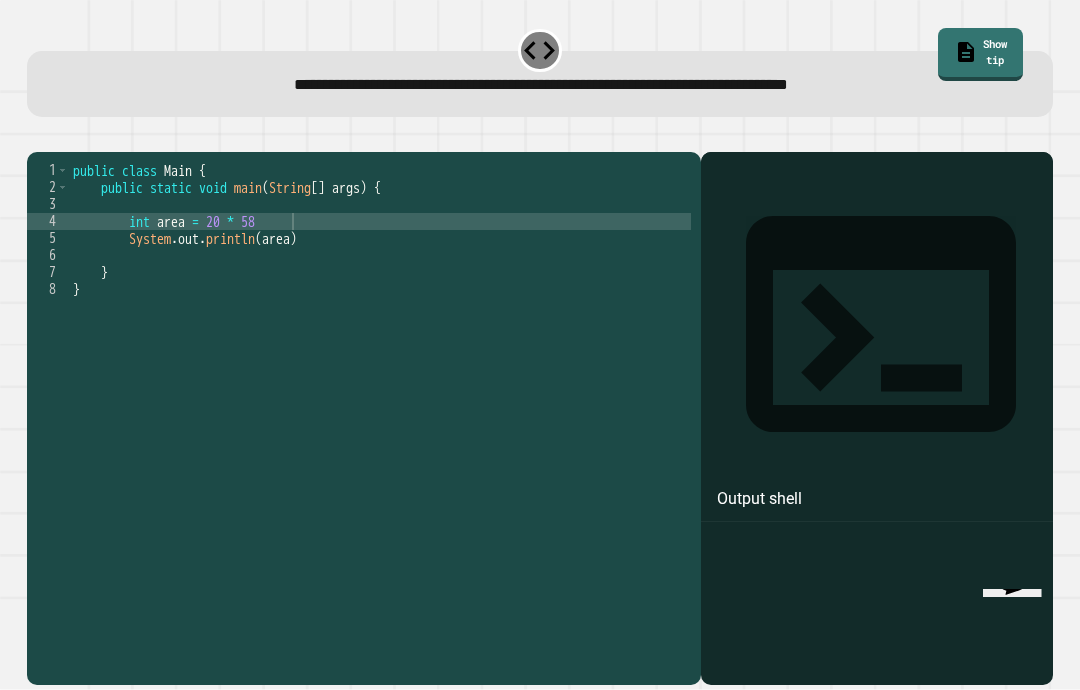 click 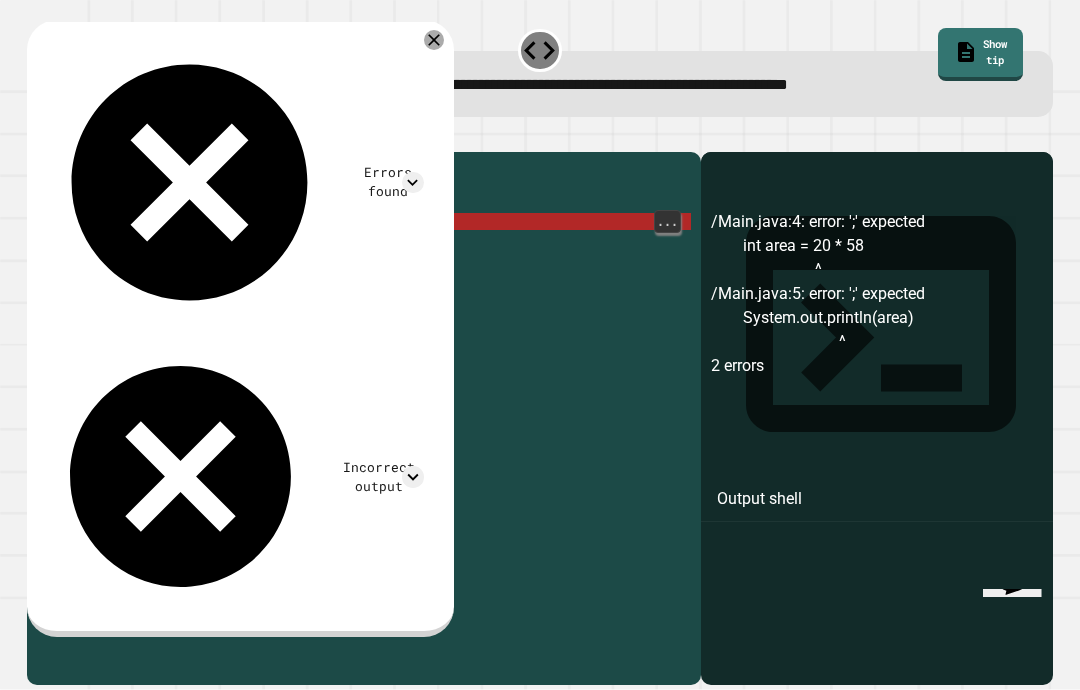 click on "public   class   Main   {      public   static   void   main ( String [ ]   args )   {           int   area   =   20   *   58           System . out . println ( area )      } }" at bounding box center (380, 451) 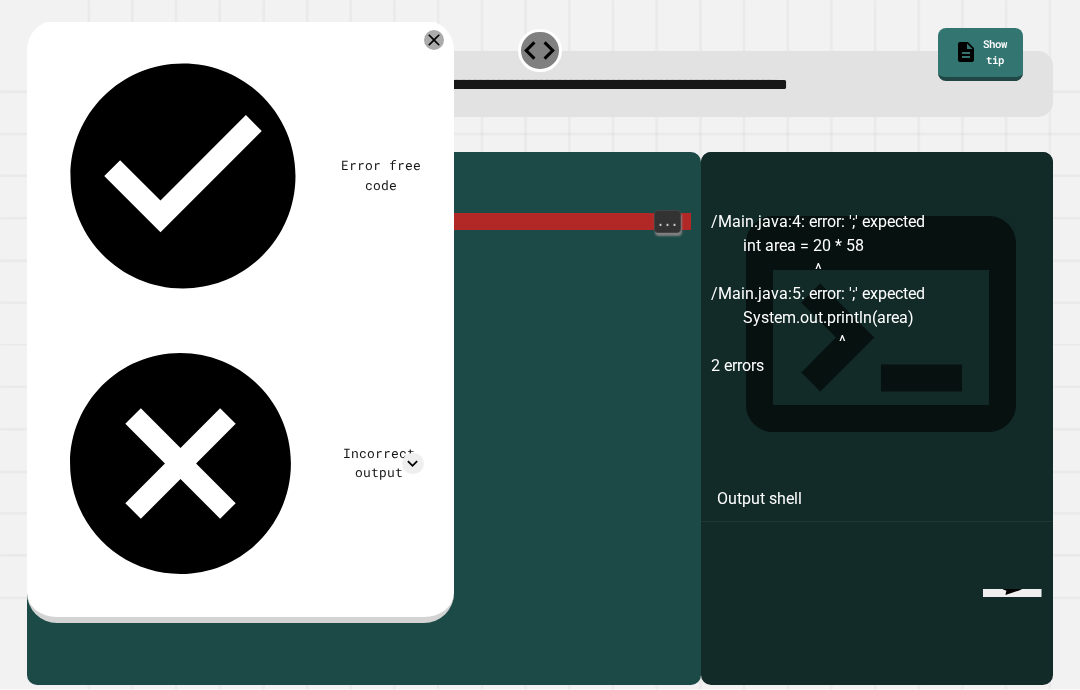 scroll, scrollTop: 18, scrollLeft: 31, axis: both 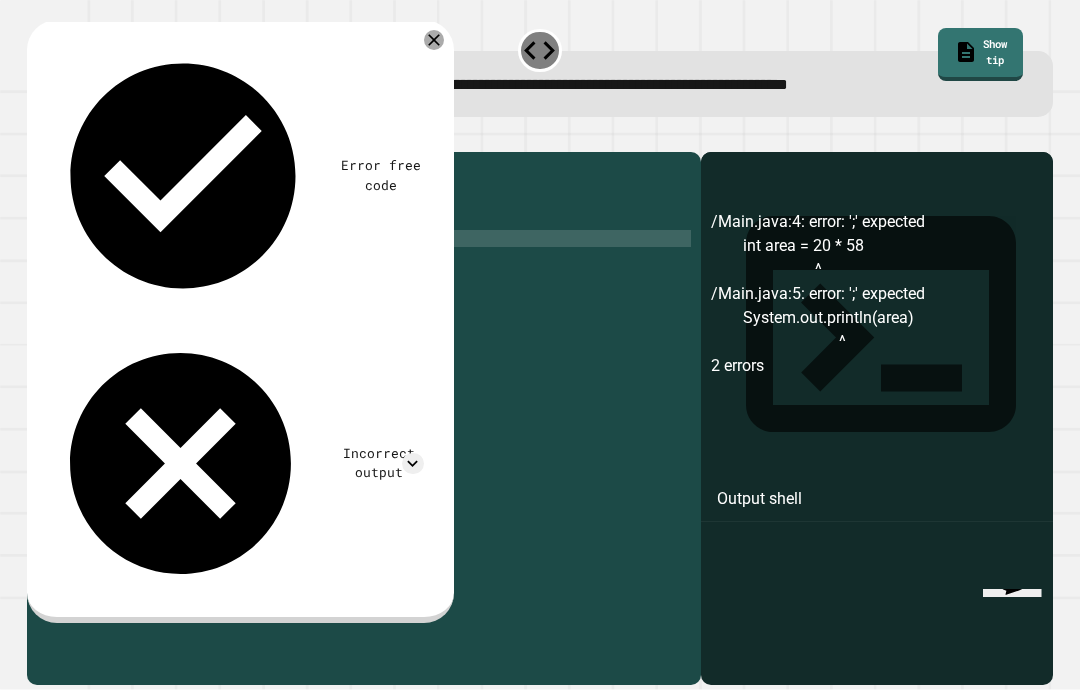 type on "*********" 